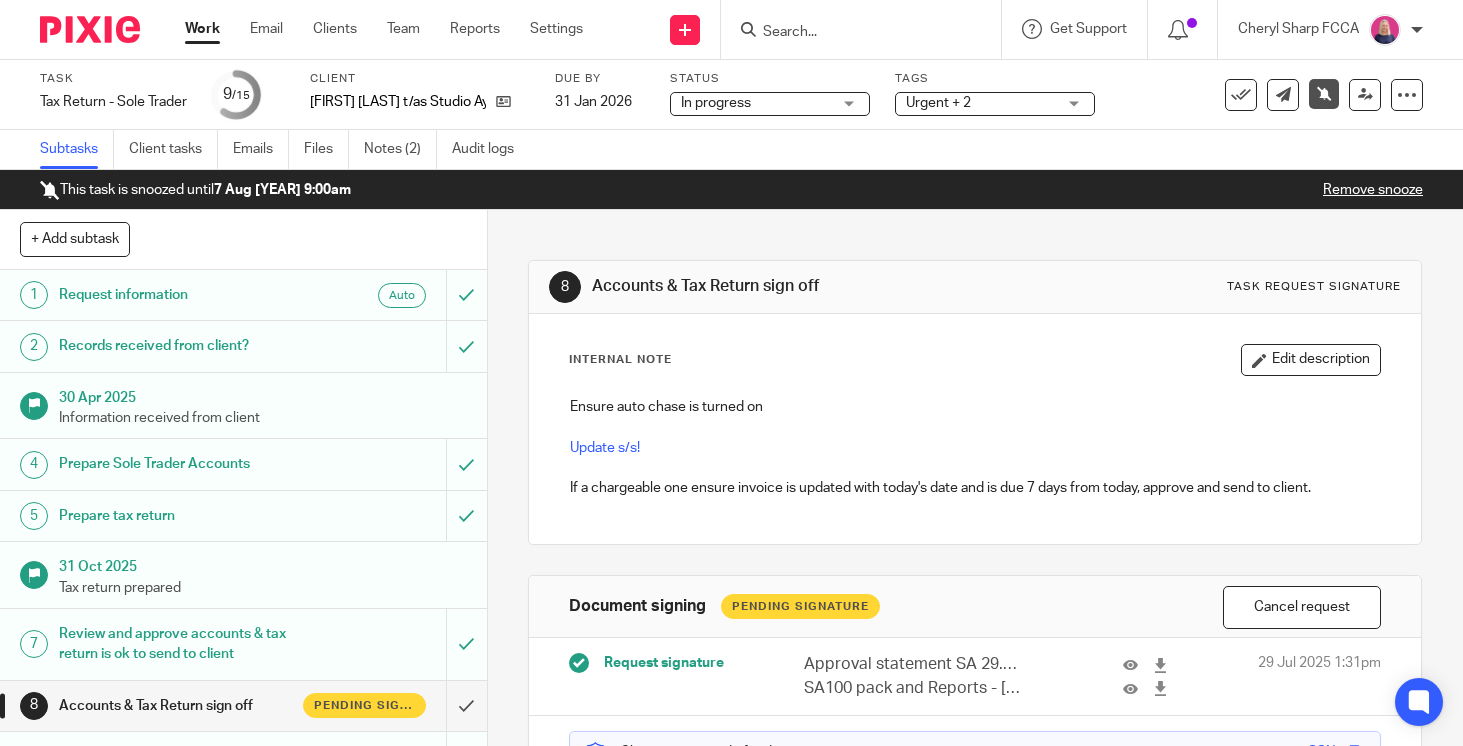 scroll, scrollTop: 0, scrollLeft: 0, axis: both 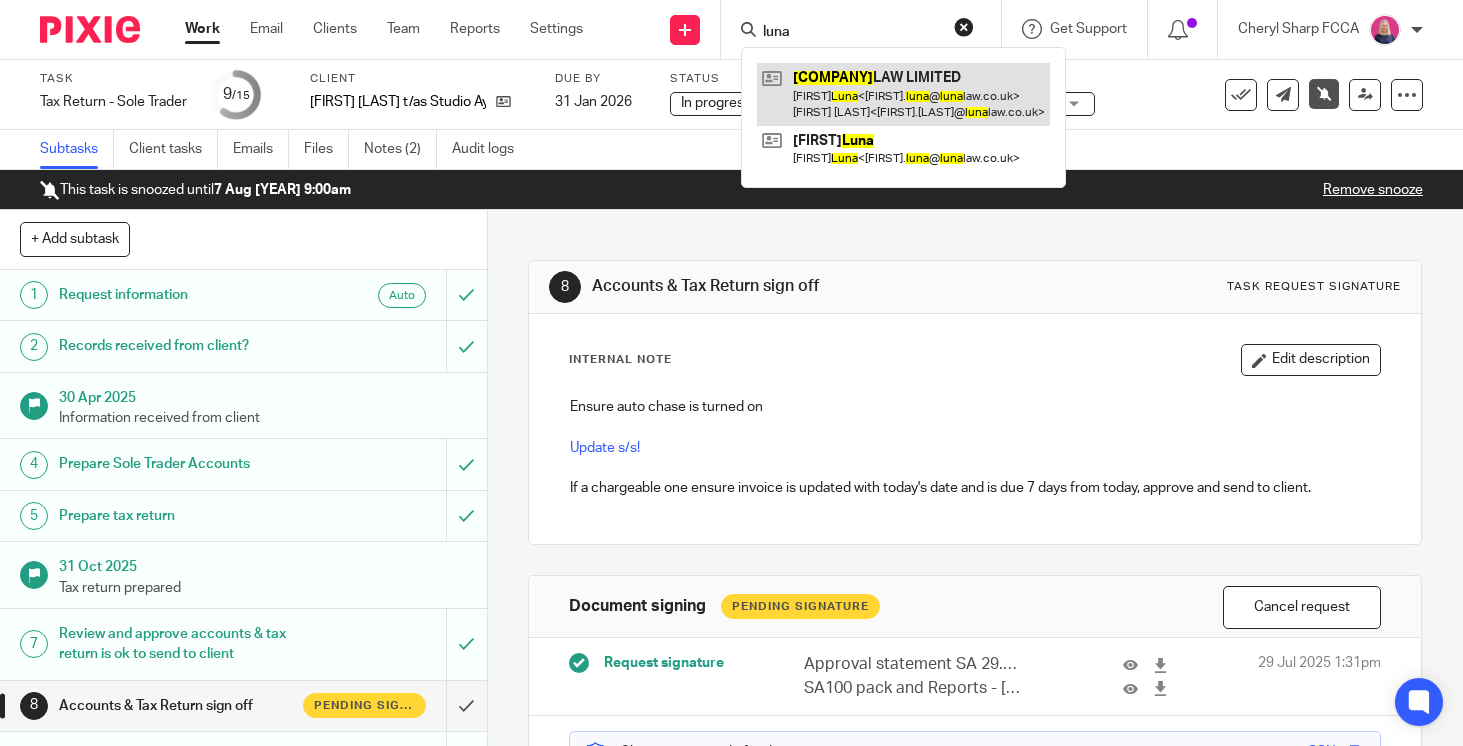 type on "luna" 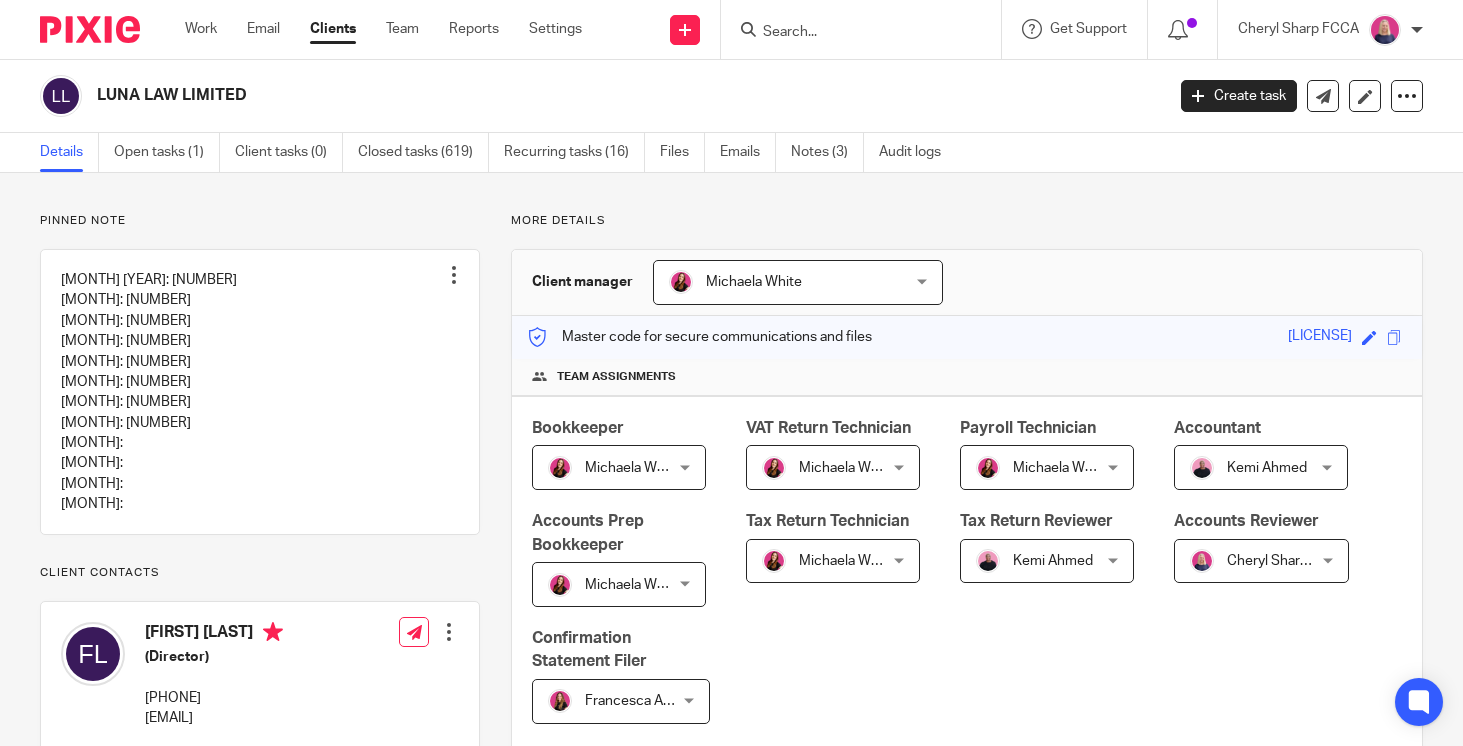 scroll, scrollTop: 0, scrollLeft: 0, axis: both 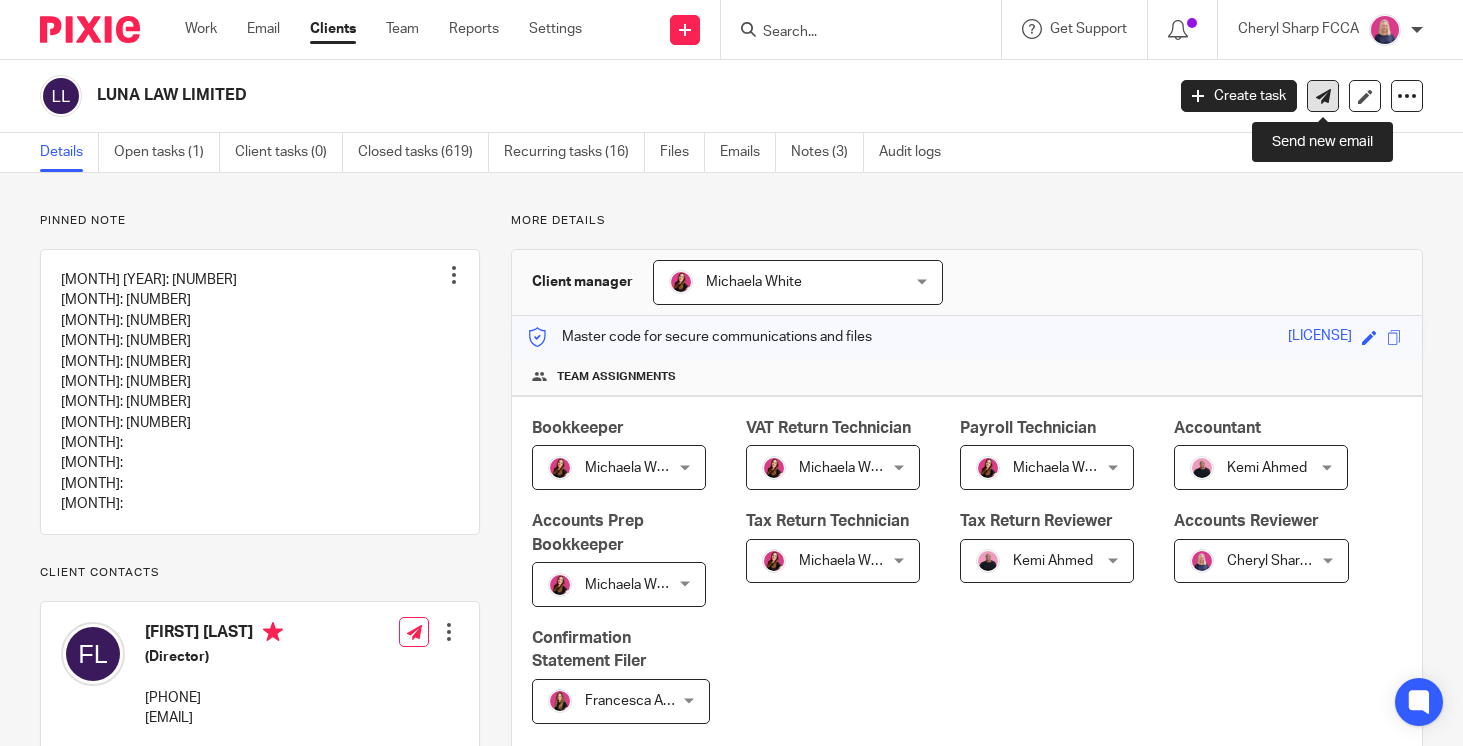 click at bounding box center [1323, 96] 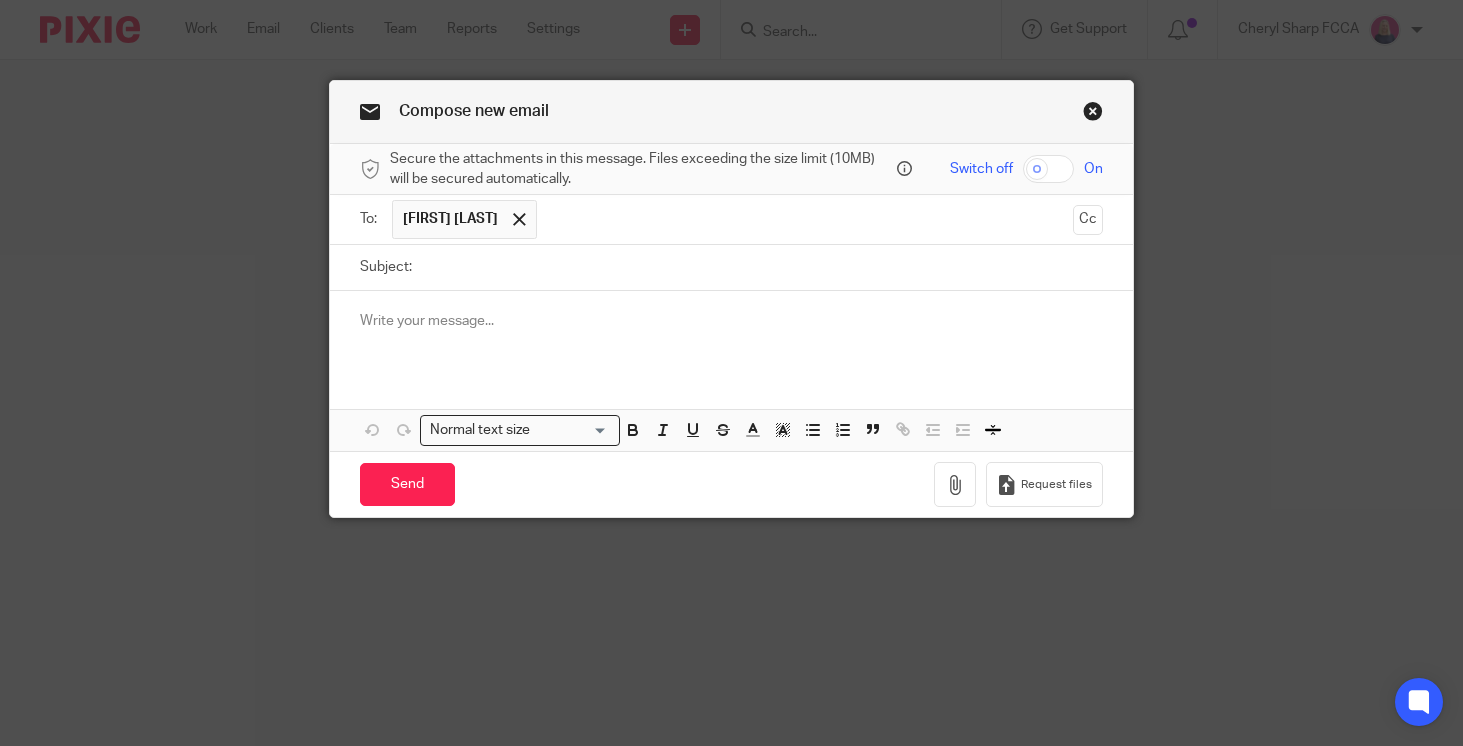 scroll, scrollTop: 0, scrollLeft: 0, axis: both 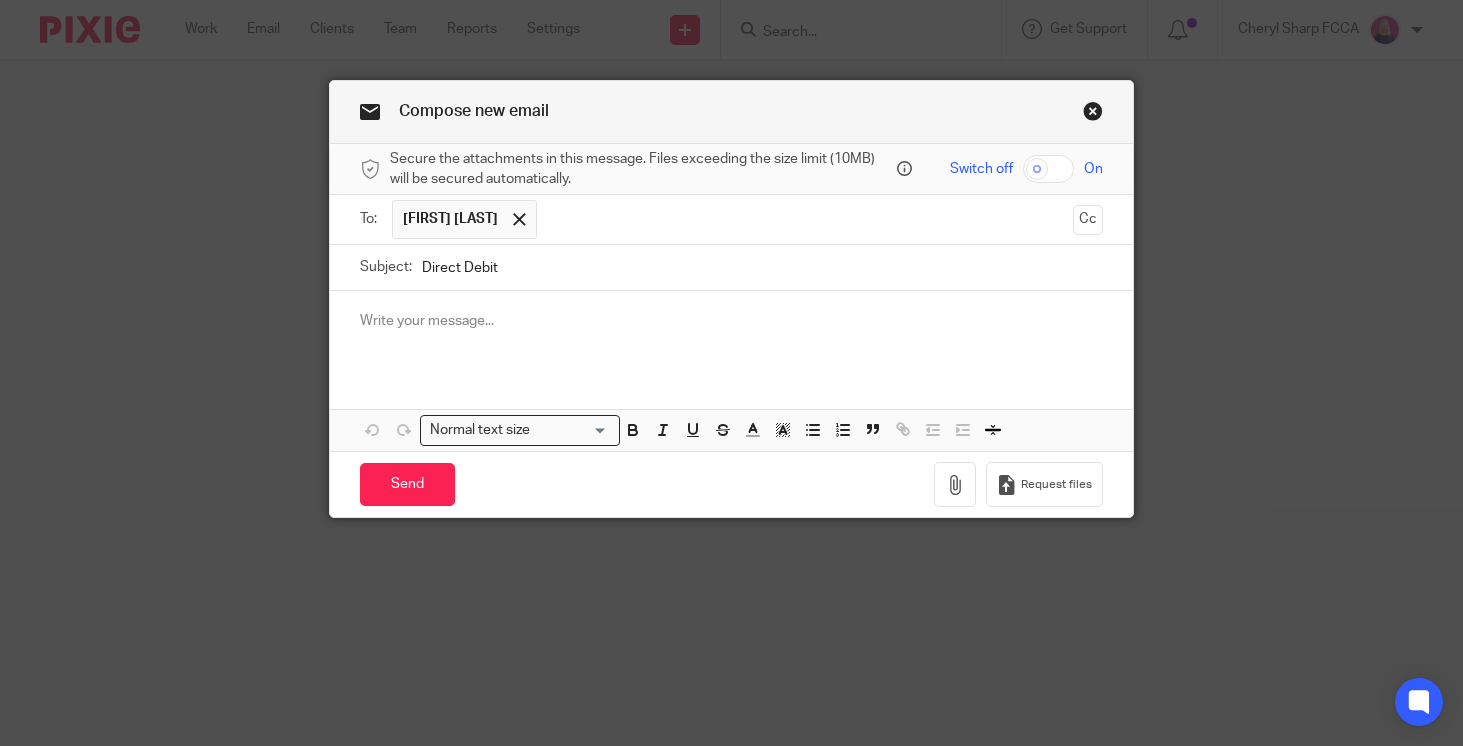 type on "Direct Debit" 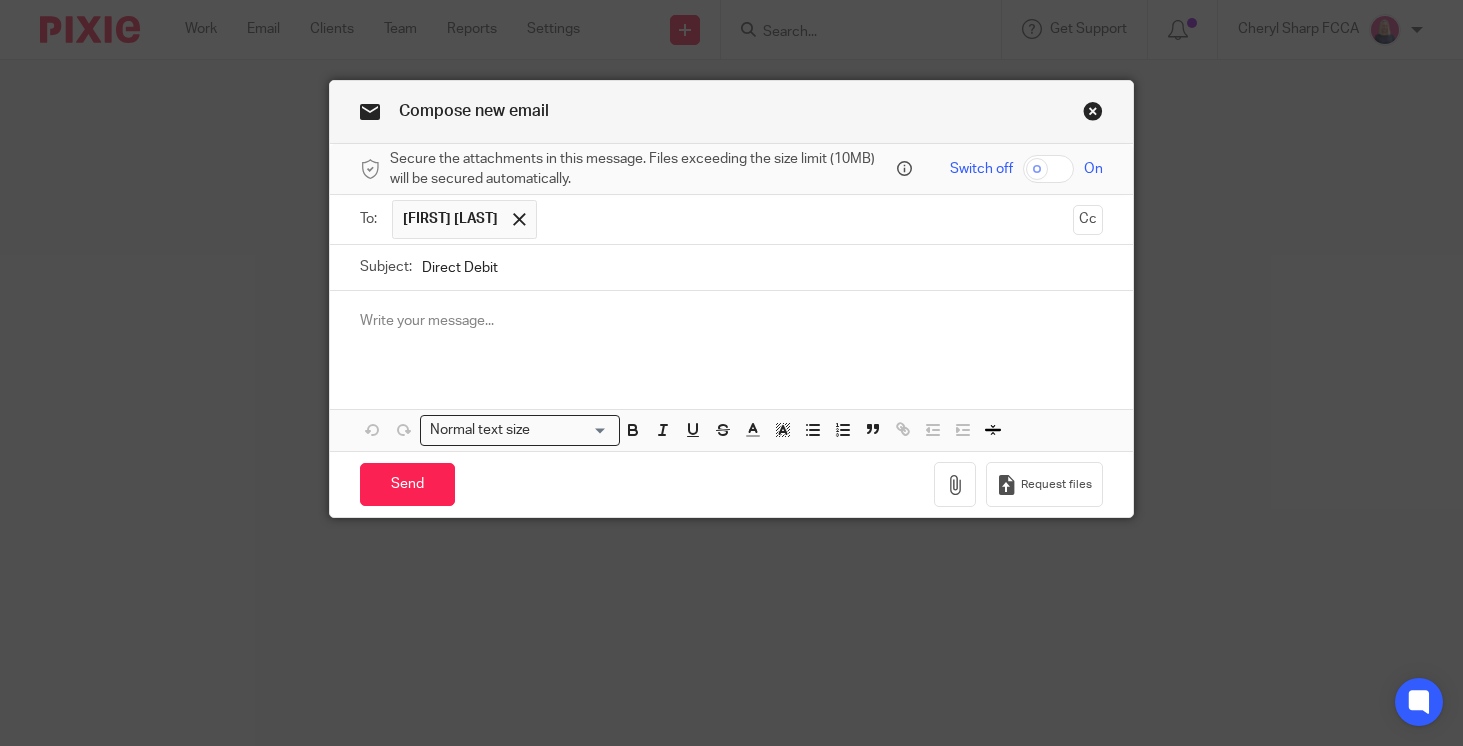 type 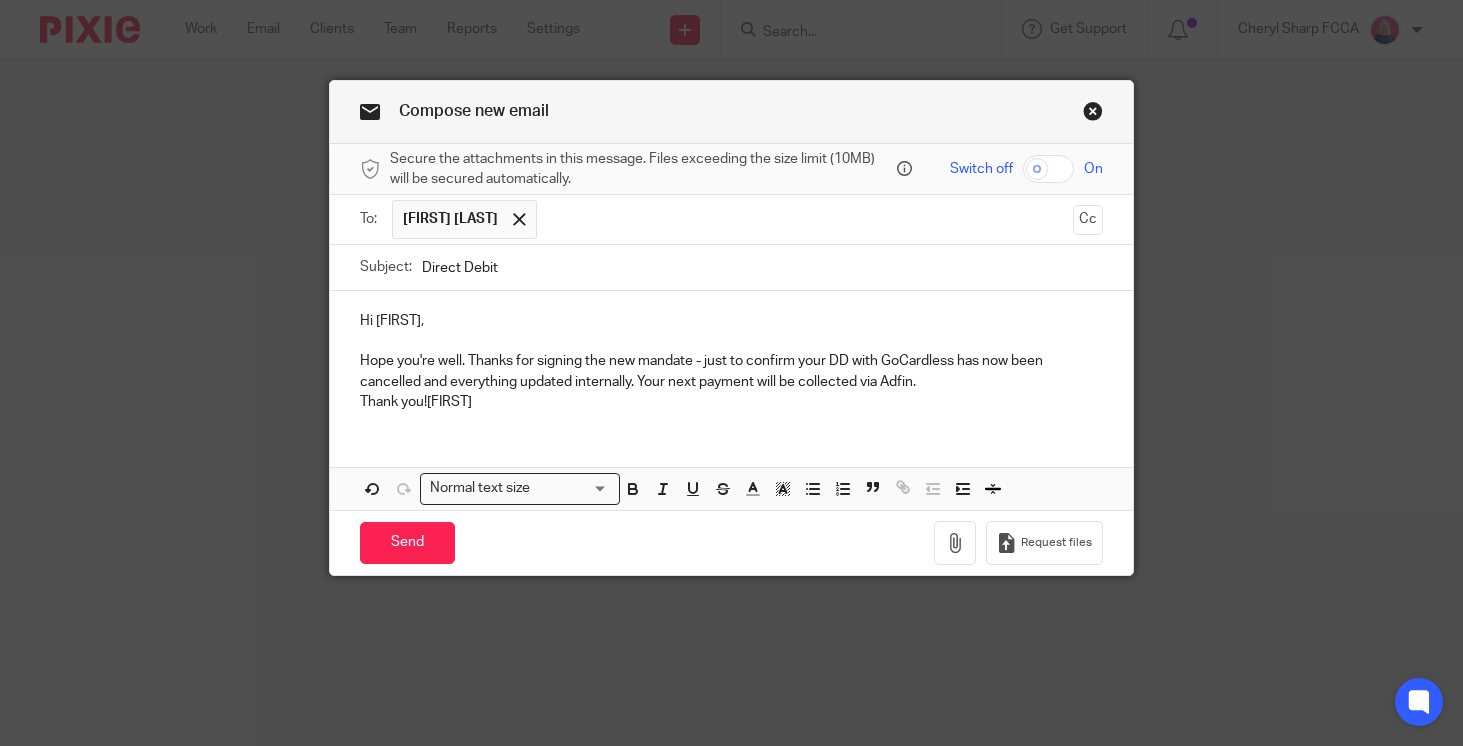 click on "Hope you're well. Thanks for signing the new mandate - just to confirm your DD with GoCardless has now been cancelled and everything updated internally. Your next payment will be collected via Adfin." at bounding box center (731, 371) 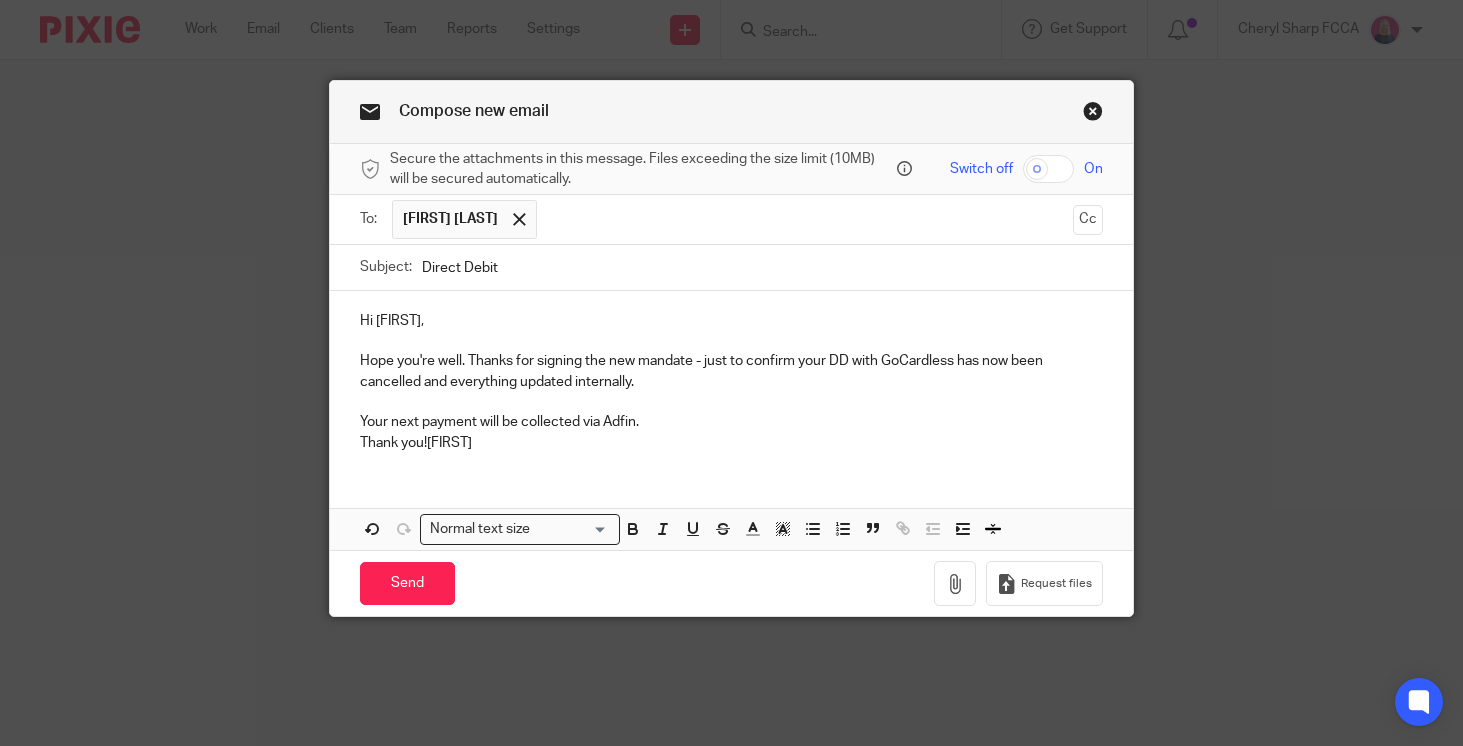 click on "Thank you!Cheryl" at bounding box center [731, 443] 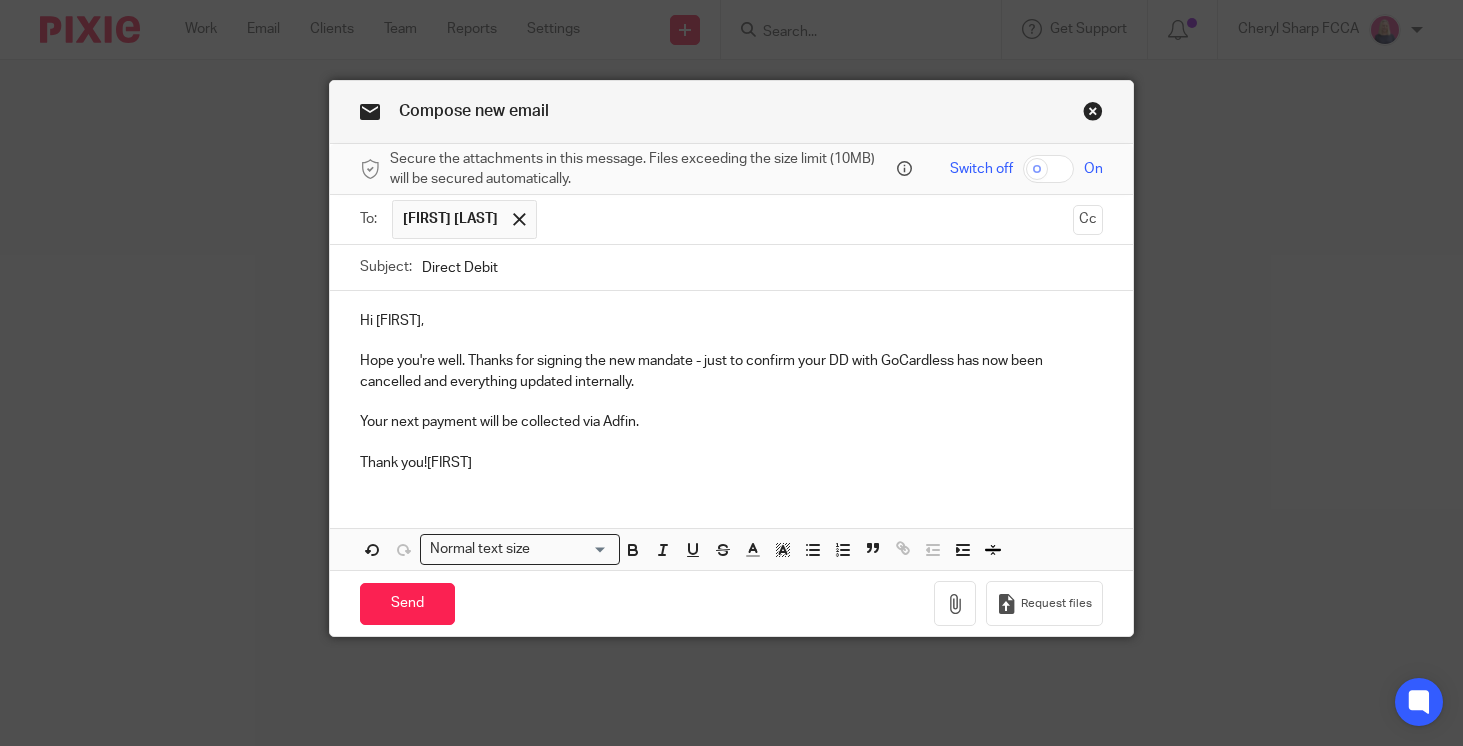 click on "Thank you!Cheryl" at bounding box center [731, 463] 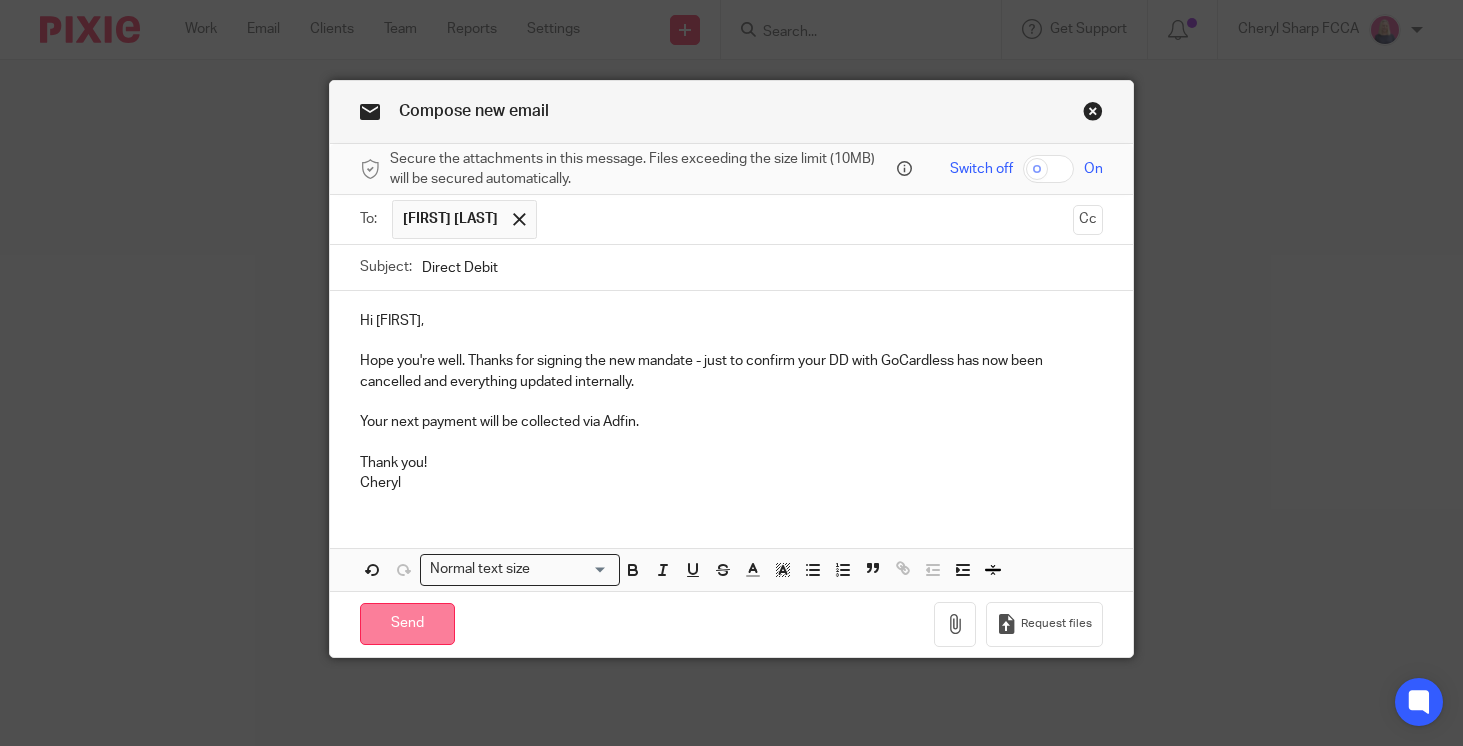 click on "Send" at bounding box center [407, 624] 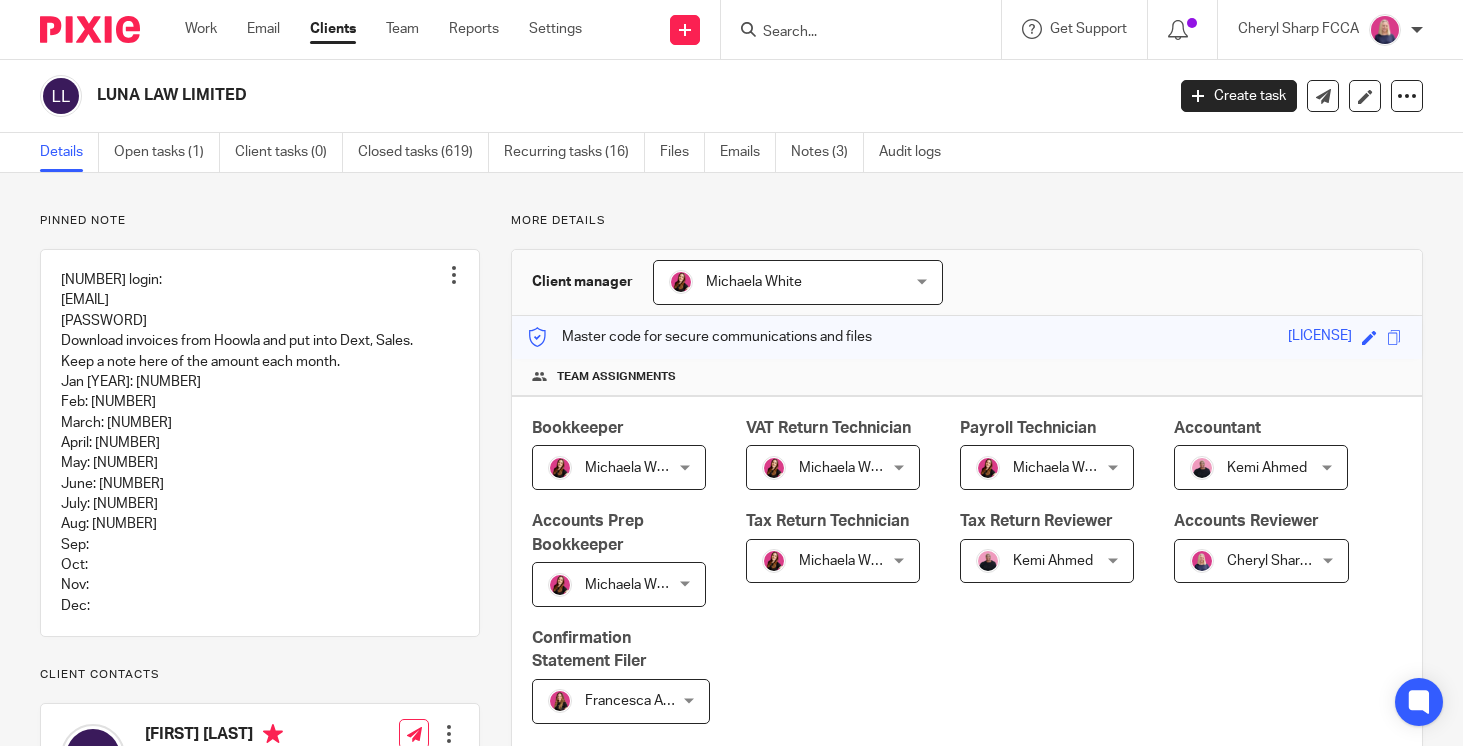 scroll, scrollTop: 0, scrollLeft: 0, axis: both 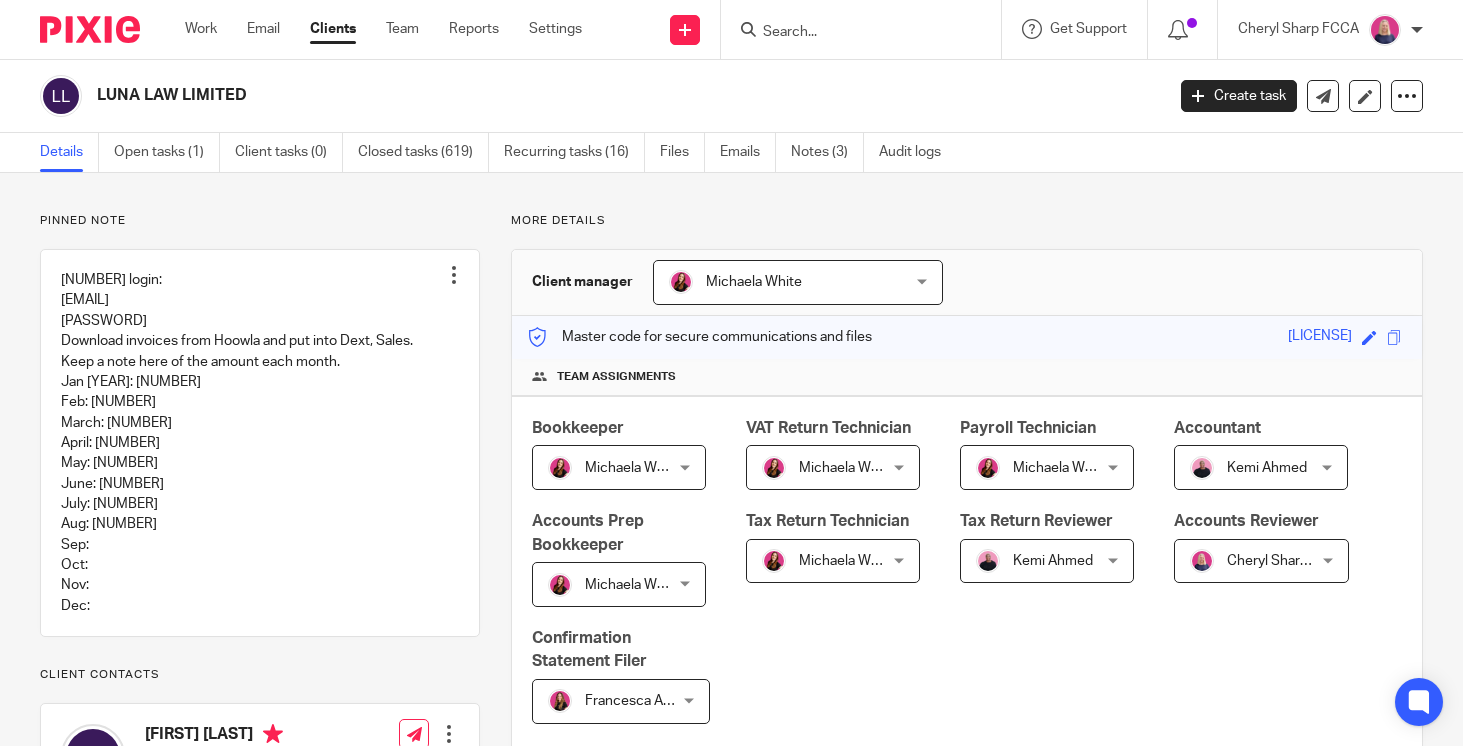 click at bounding box center (90, 29) 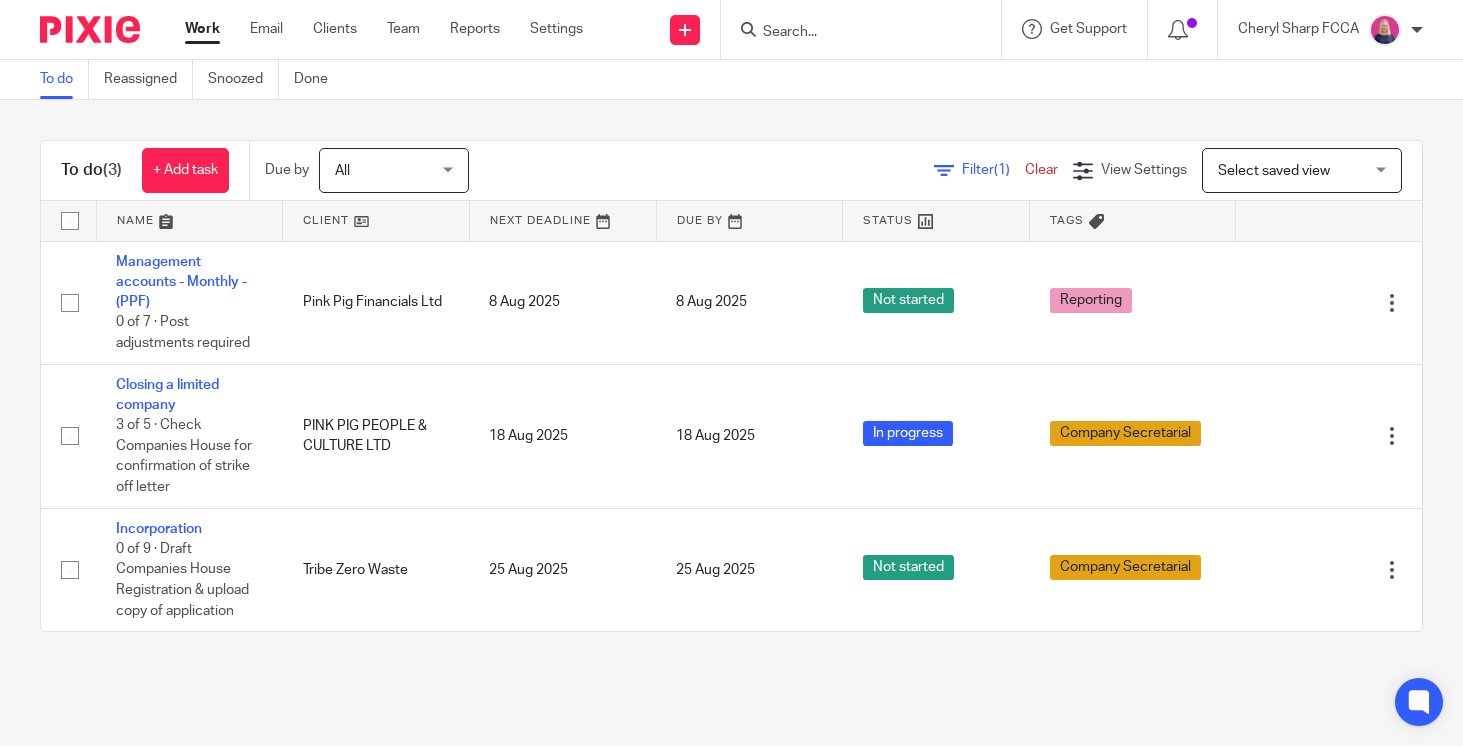 scroll, scrollTop: 0, scrollLeft: 0, axis: both 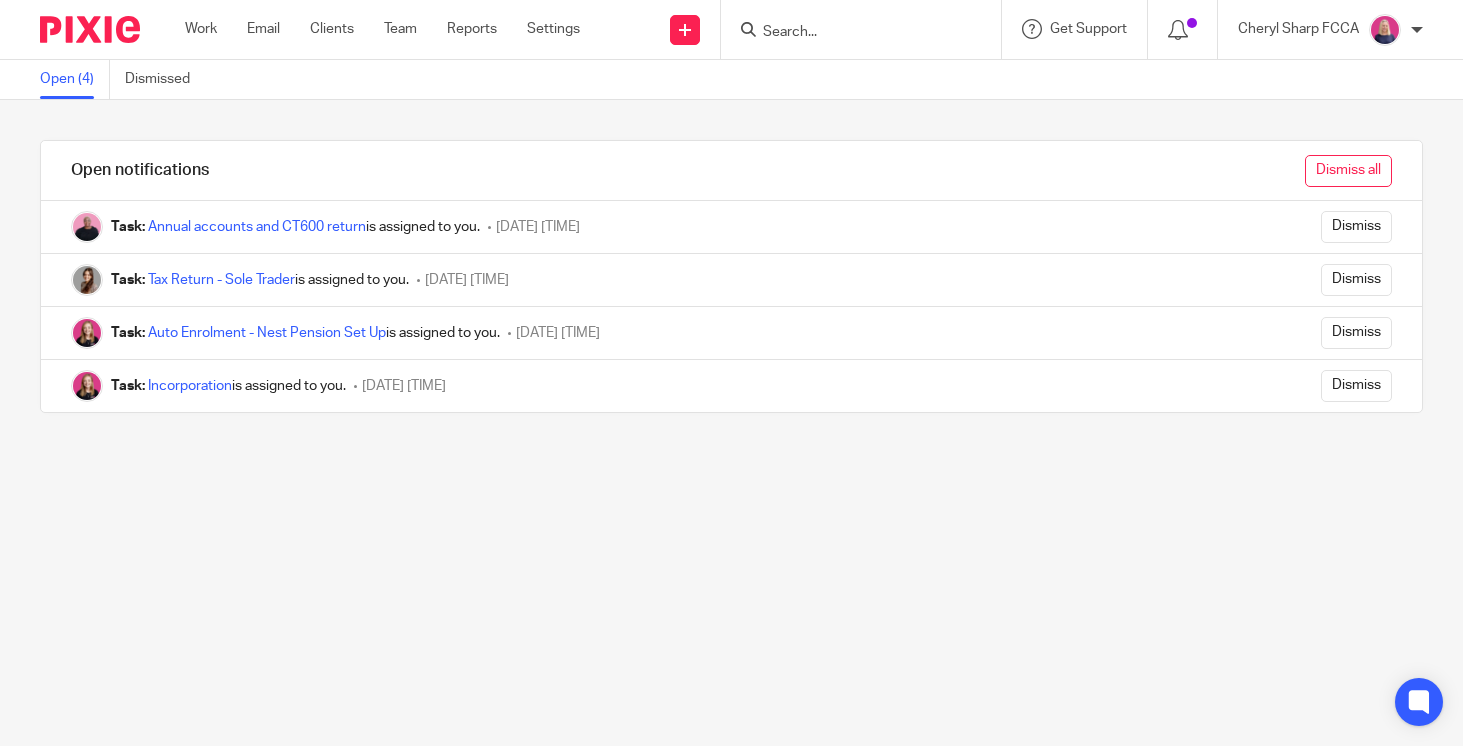 click on "Dismiss all" at bounding box center [1348, 171] 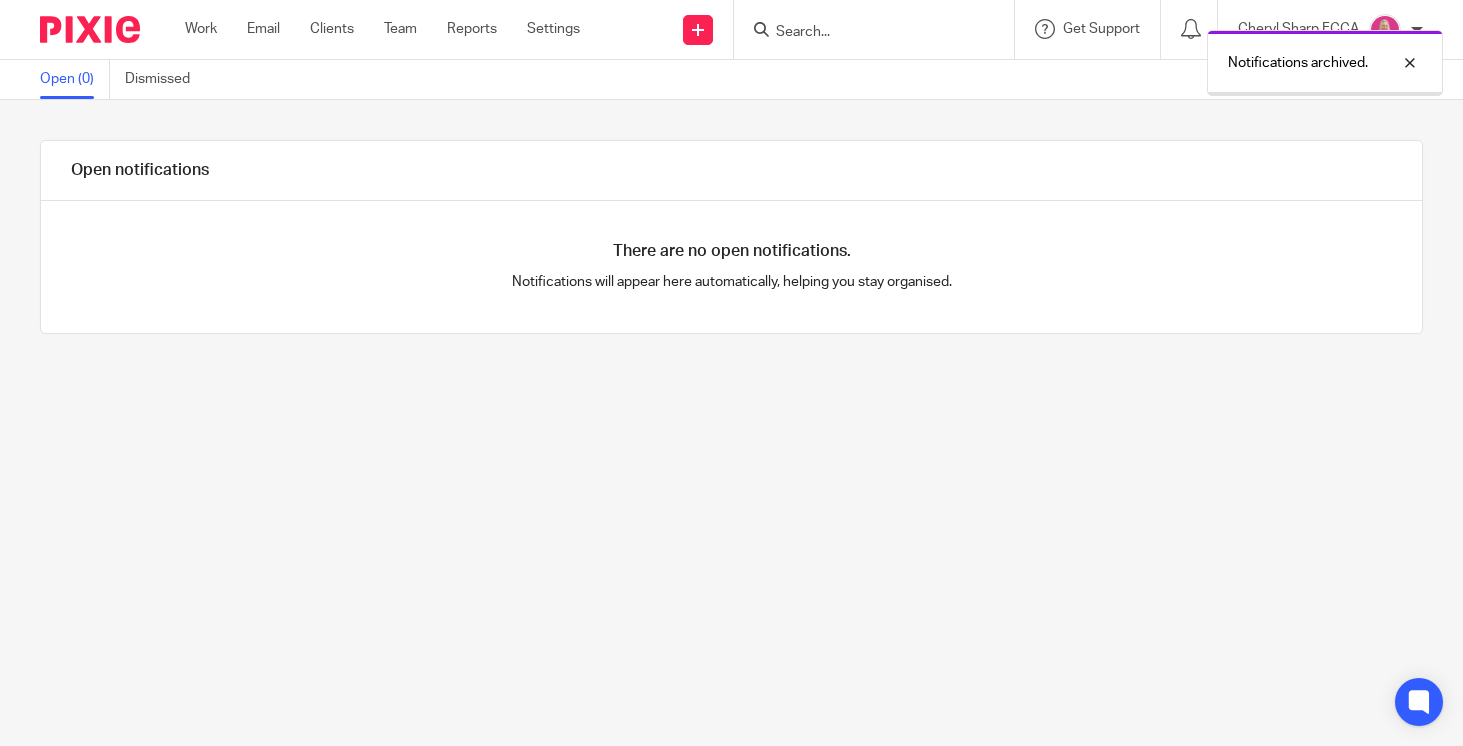 scroll, scrollTop: 0, scrollLeft: 0, axis: both 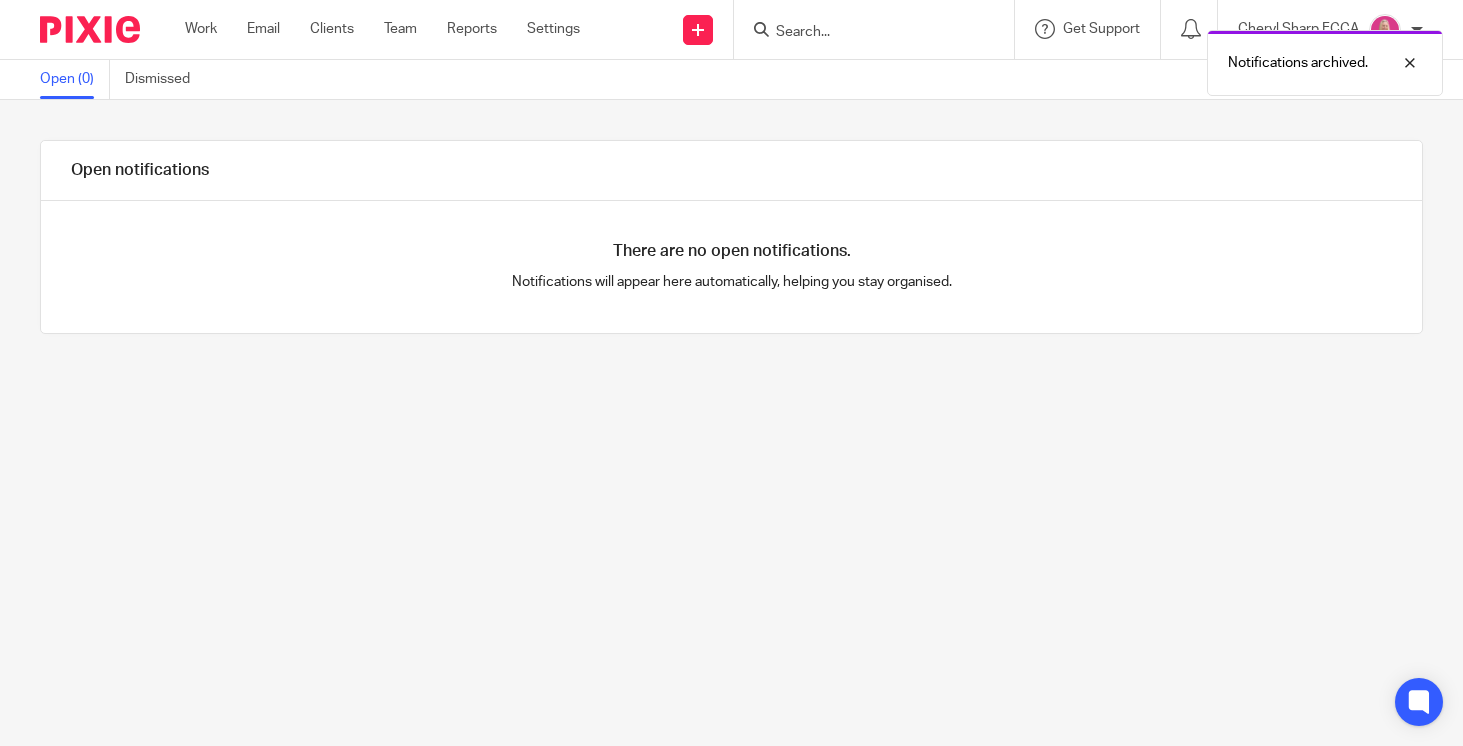click at bounding box center [90, 29] 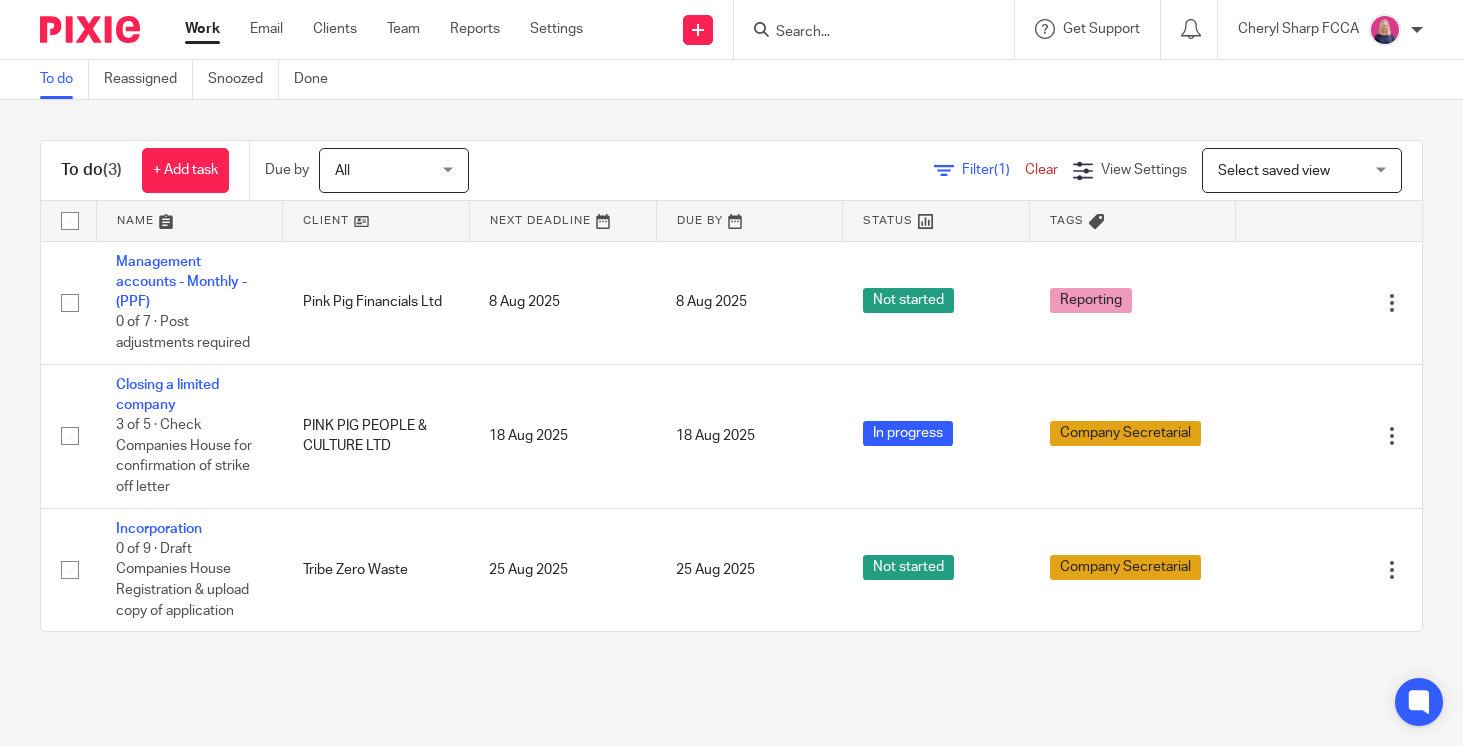 scroll, scrollTop: 0, scrollLeft: 0, axis: both 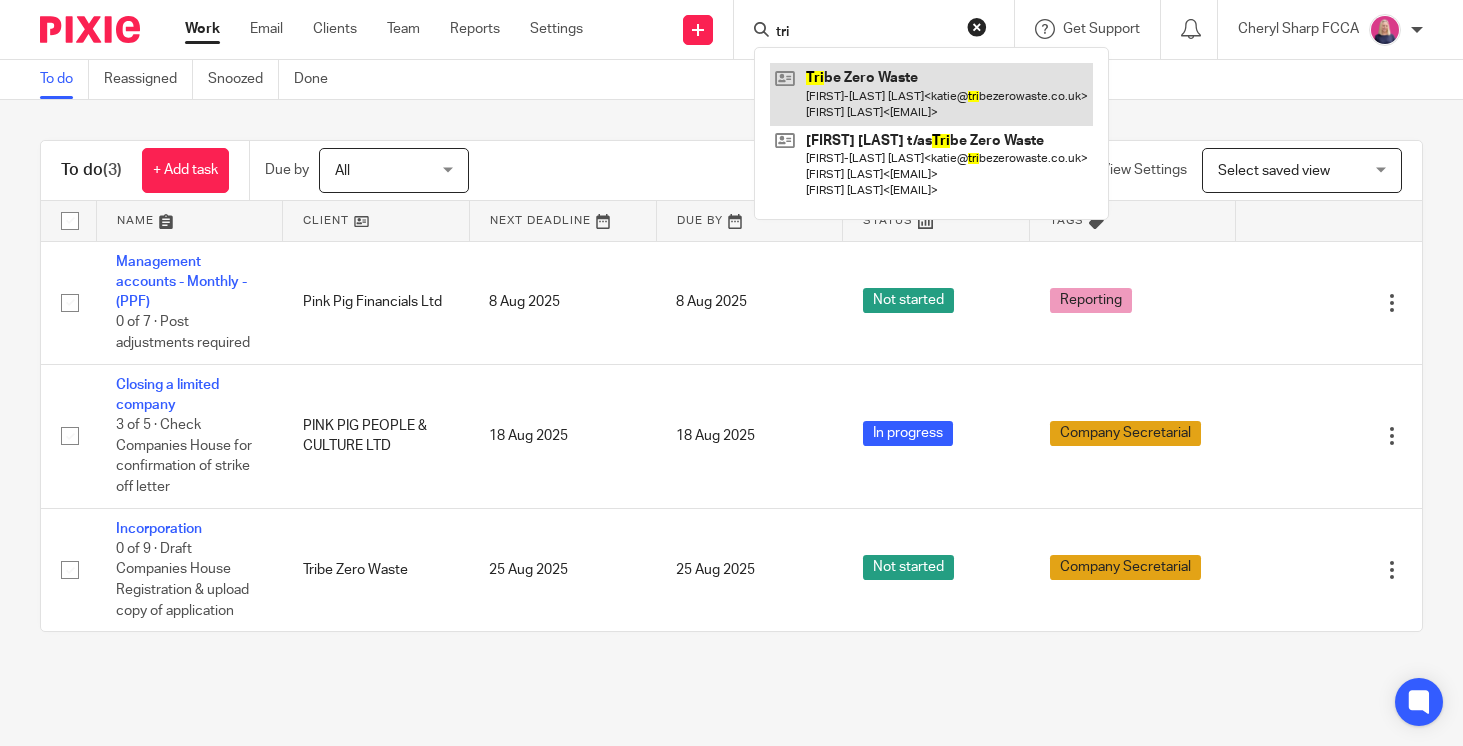 type on "tri" 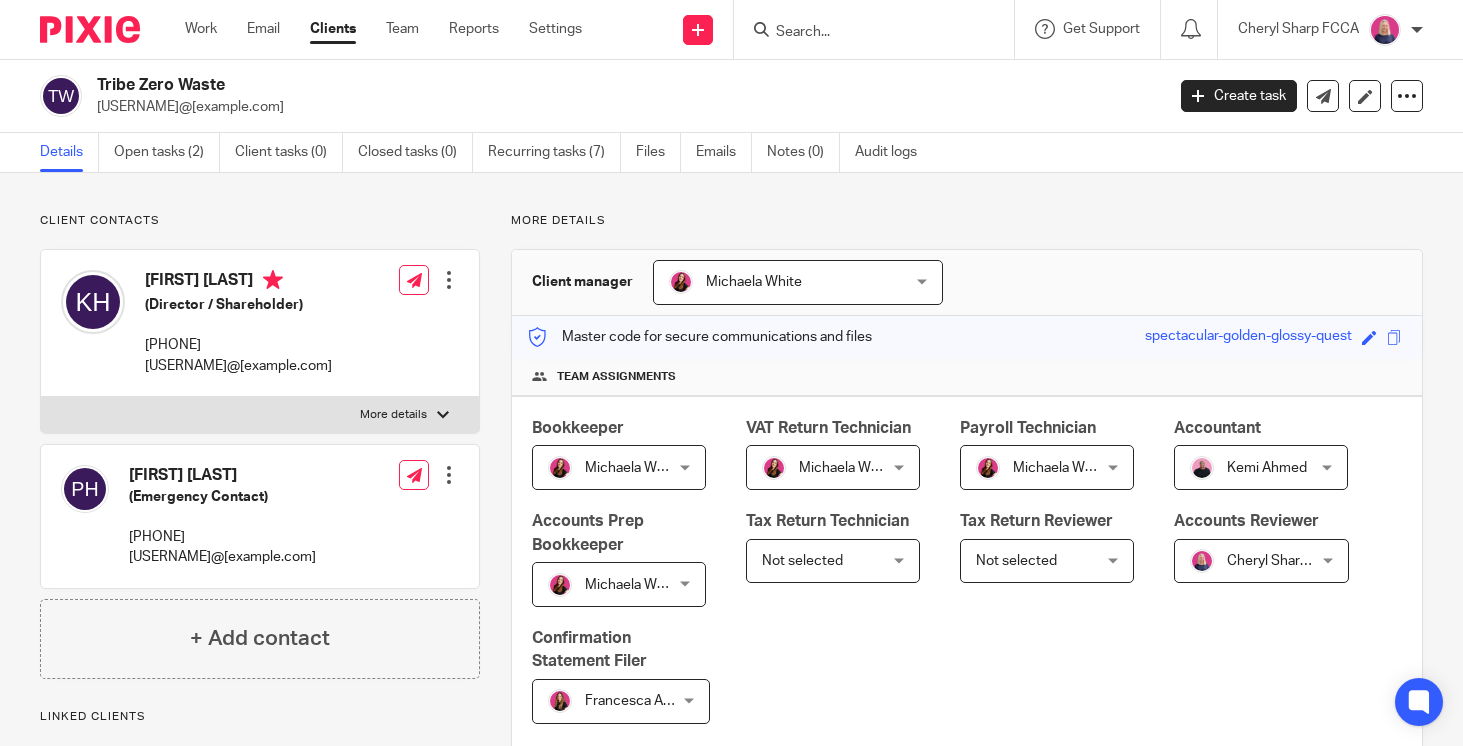 scroll, scrollTop: 0, scrollLeft: 0, axis: both 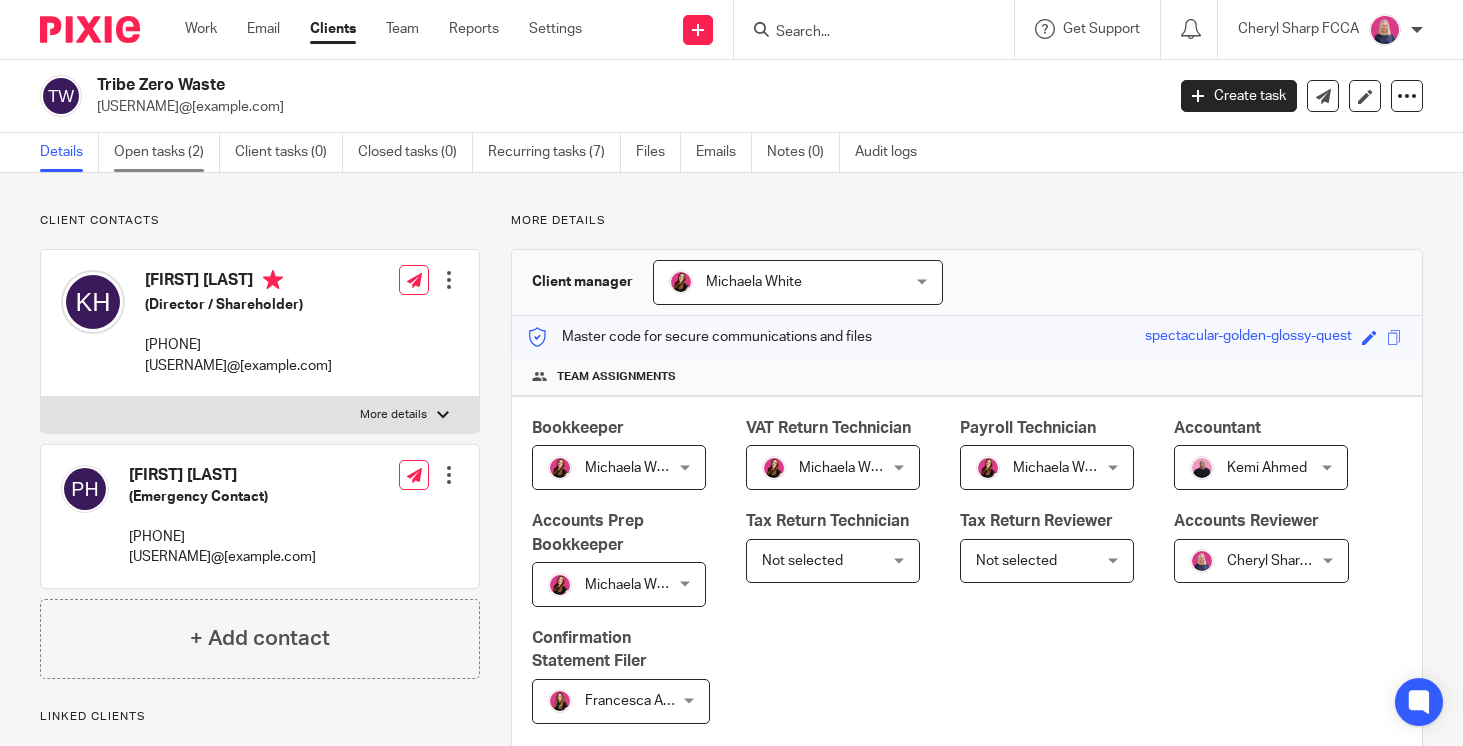 click on "Open tasks (2)" at bounding box center (167, 152) 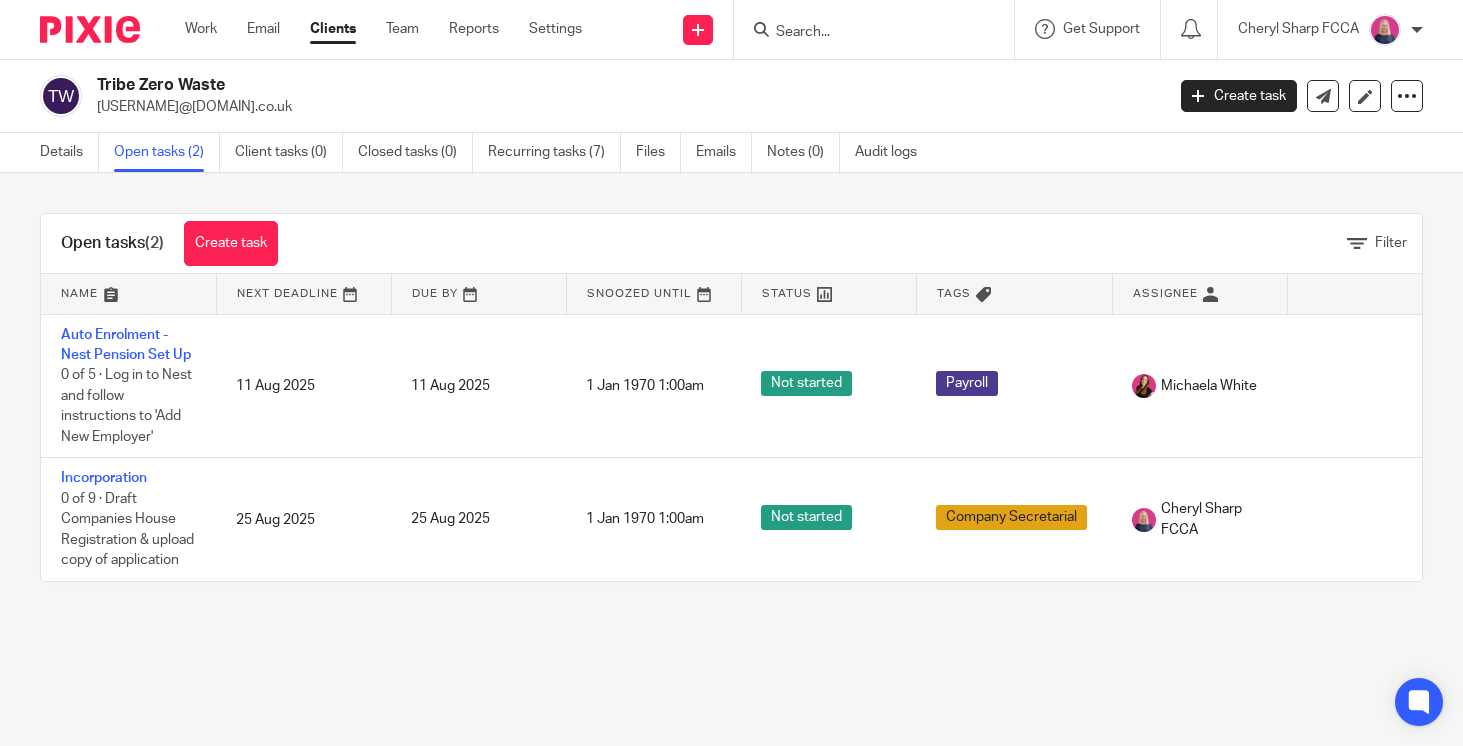 scroll, scrollTop: 0, scrollLeft: 0, axis: both 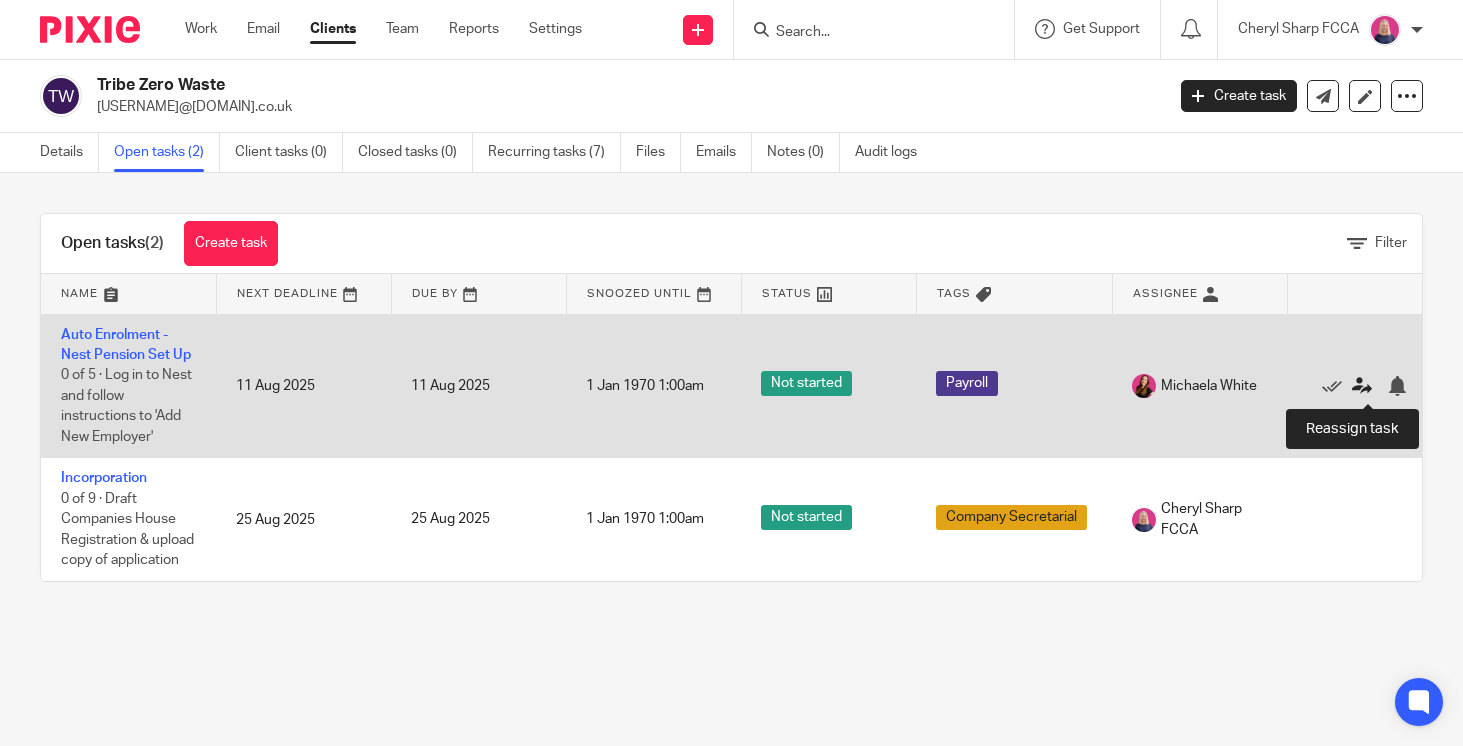 click at bounding box center [1362, 386] 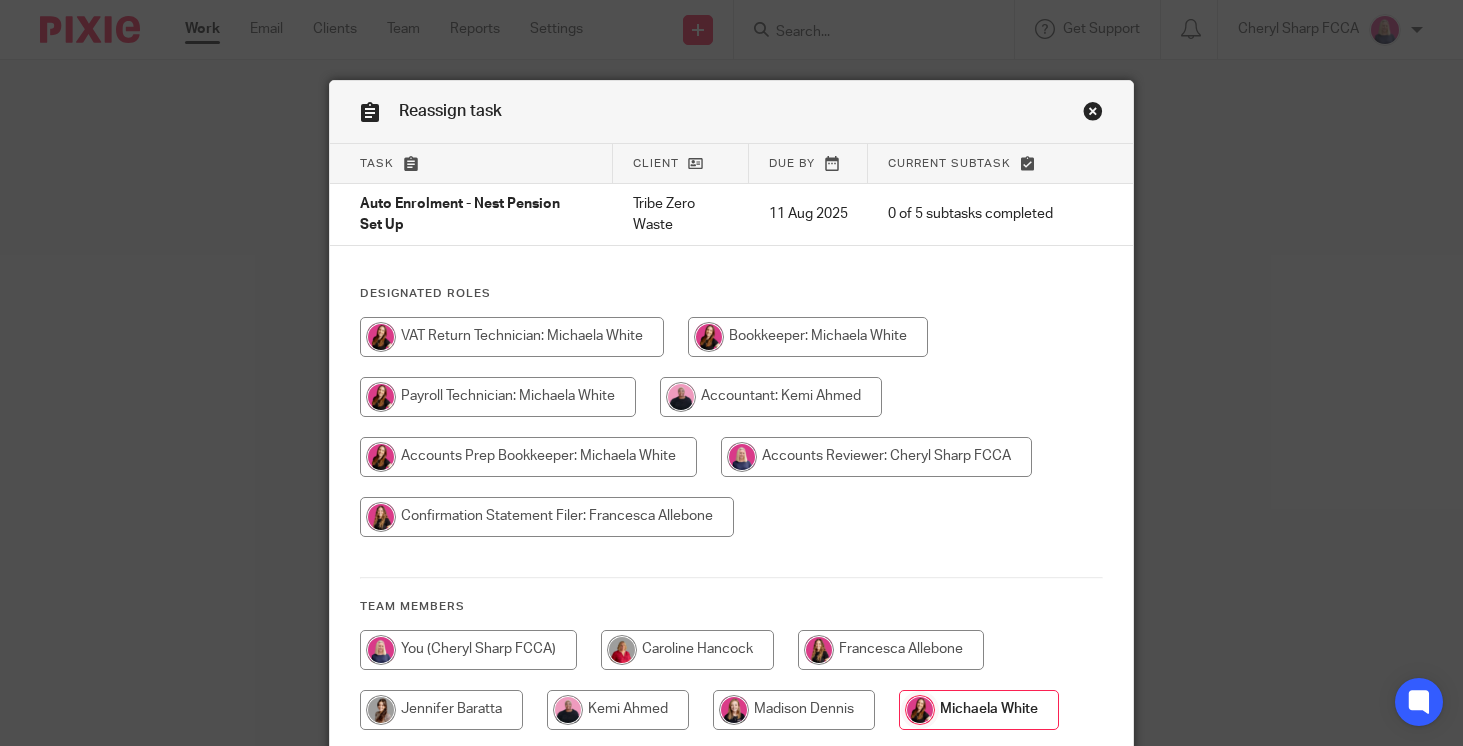 scroll, scrollTop: 0, scrollLeft: 0, axis: both 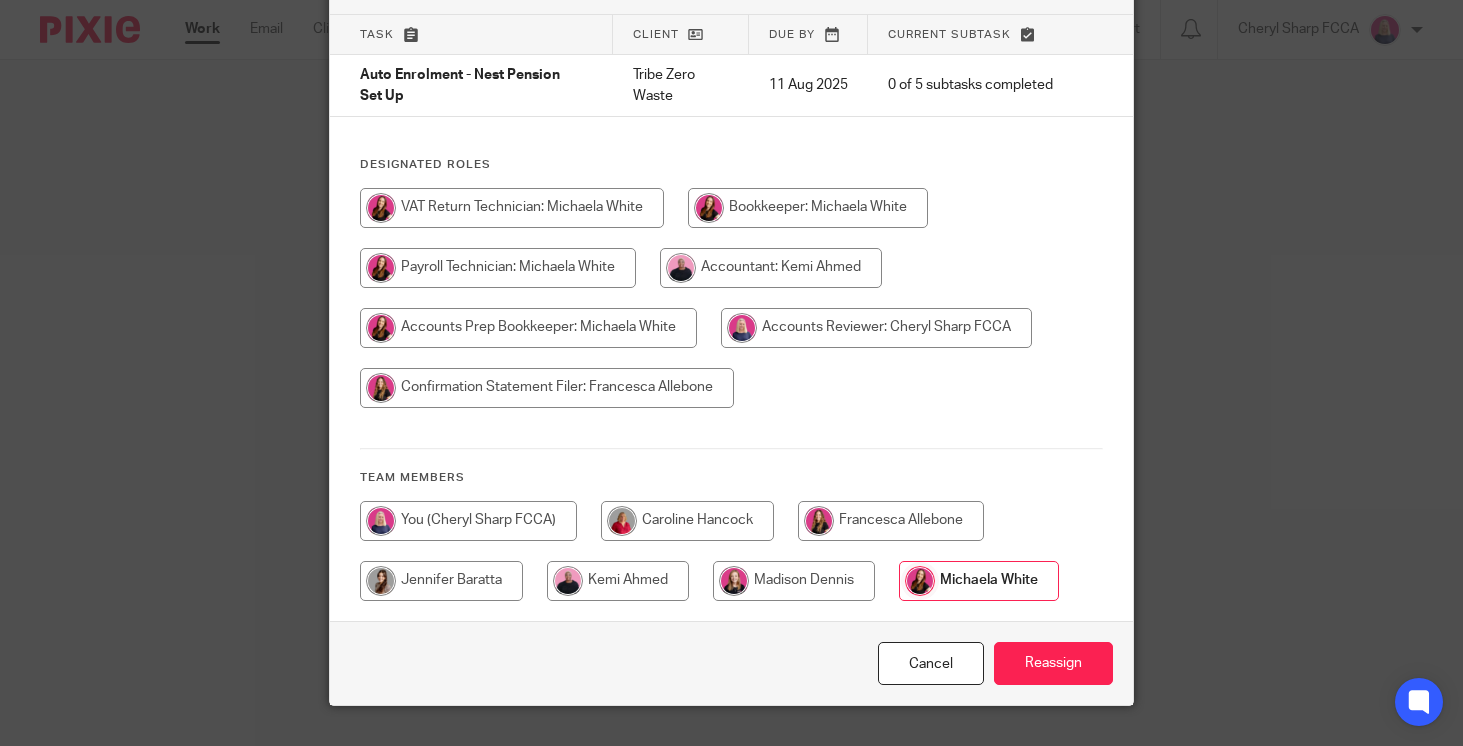 click at bounding box center (468, 521) 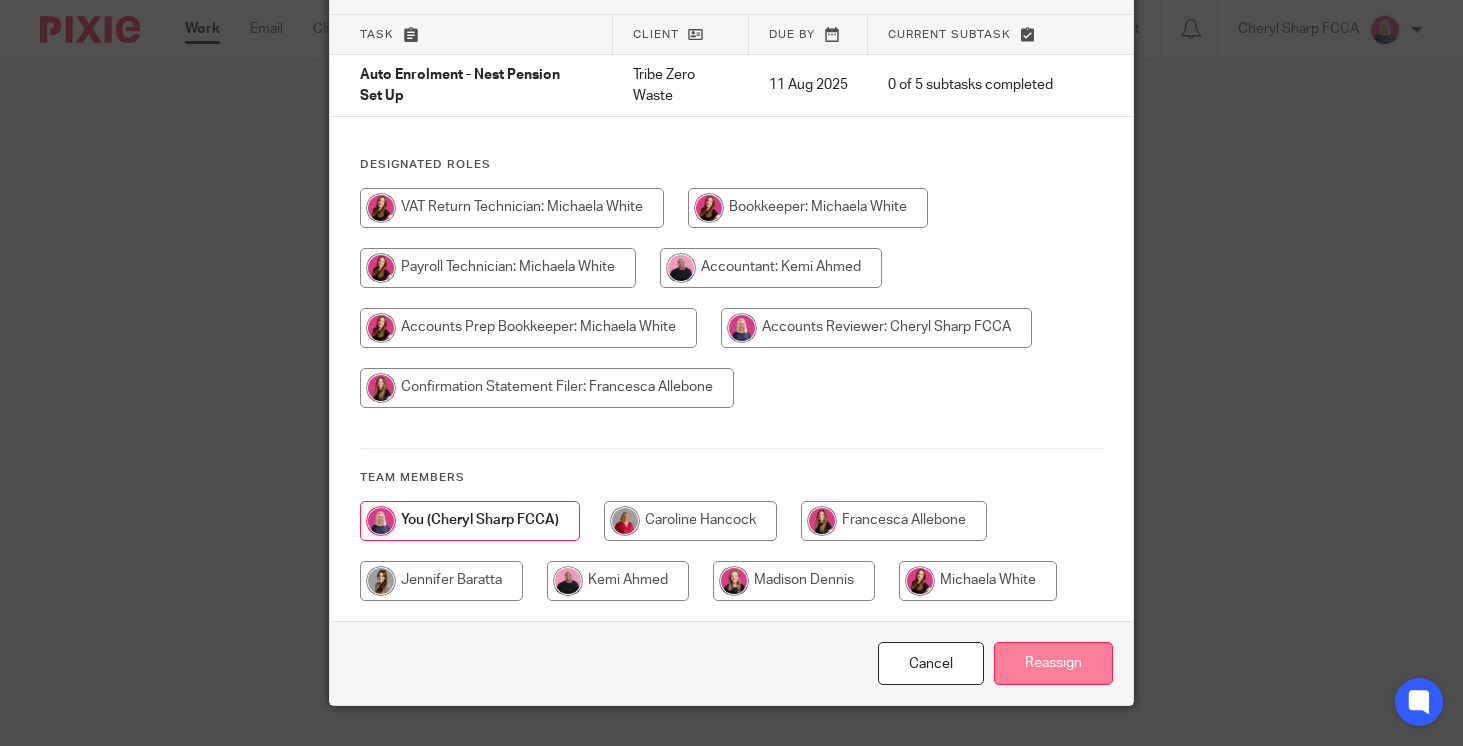 click on "Reassign" at bounding box center (1053, 663) 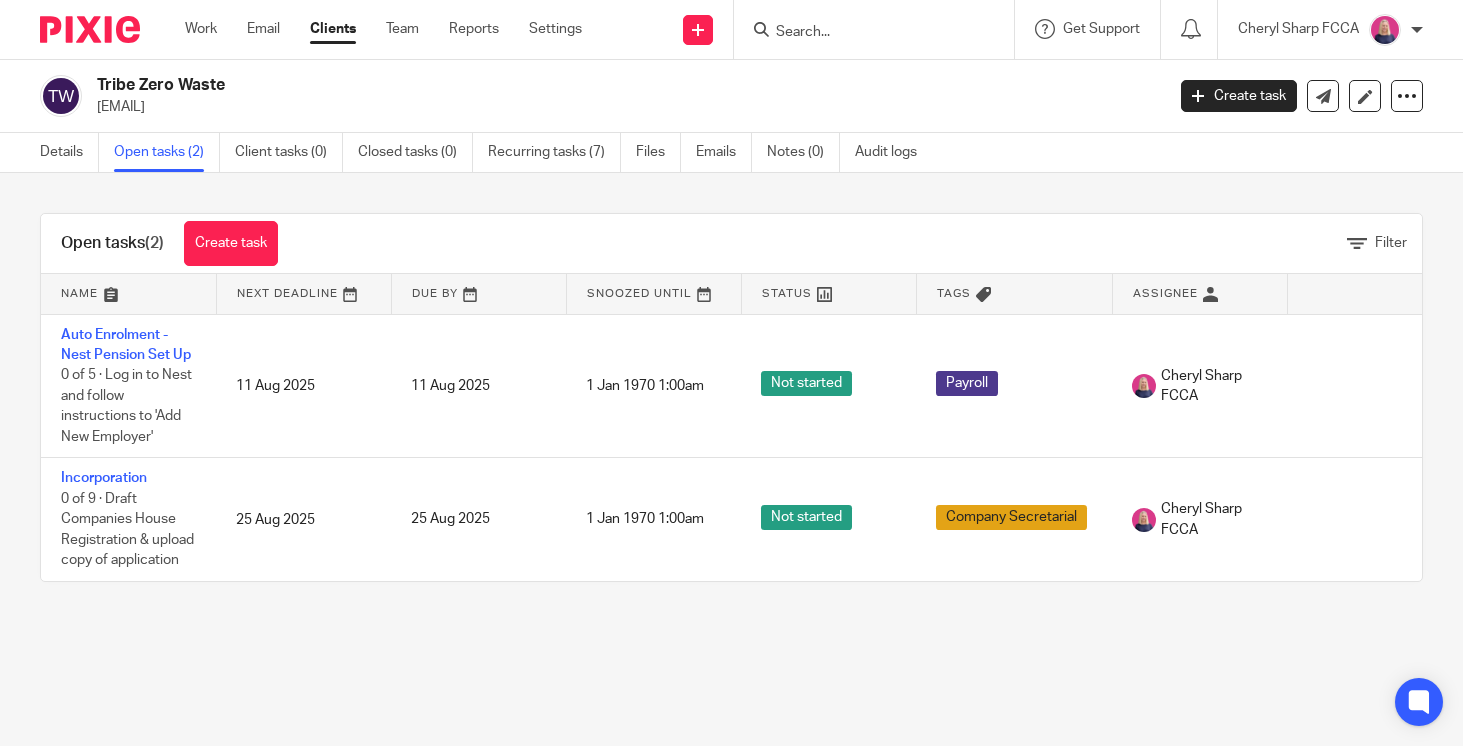 scroll, scrollTop: 0, scrollLeft: 0, axis: both 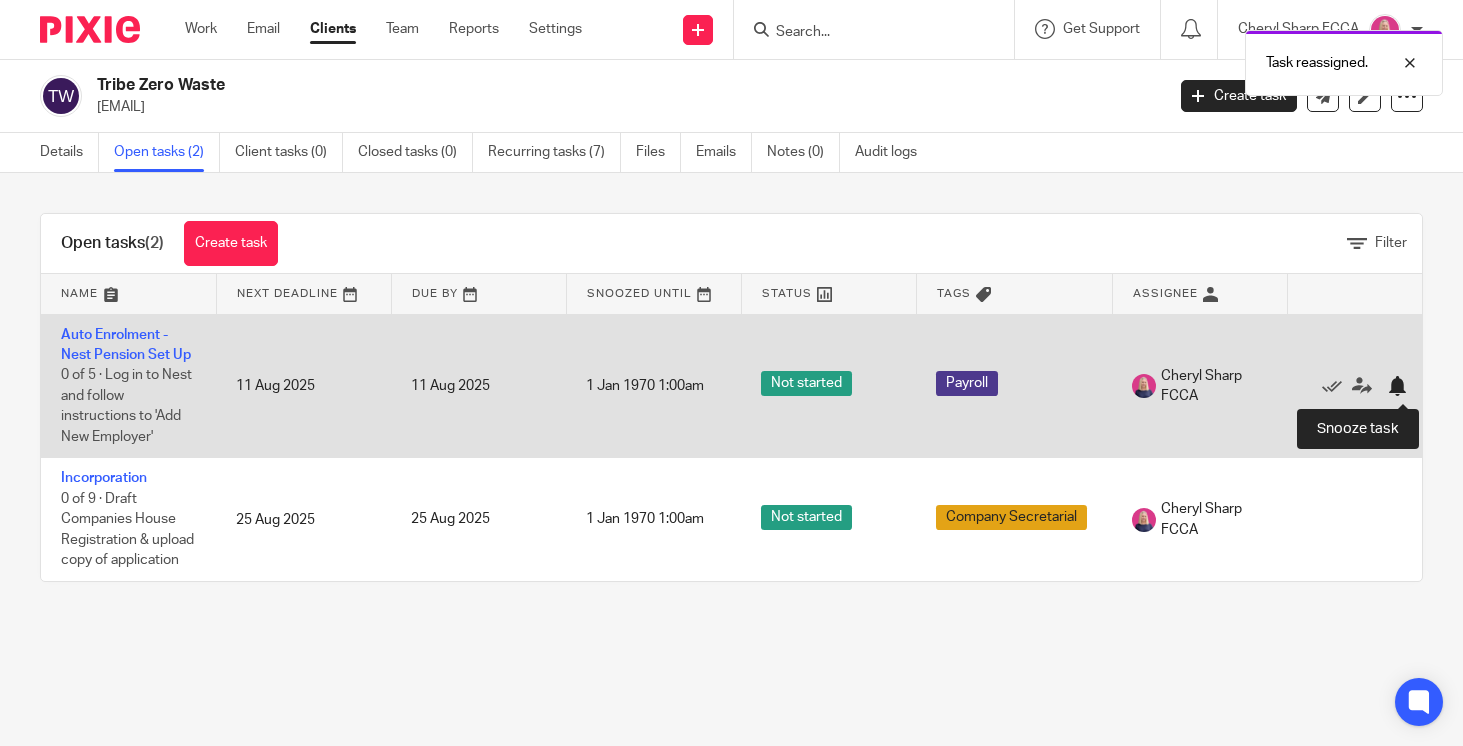 click at bounding box center [1397, 386] 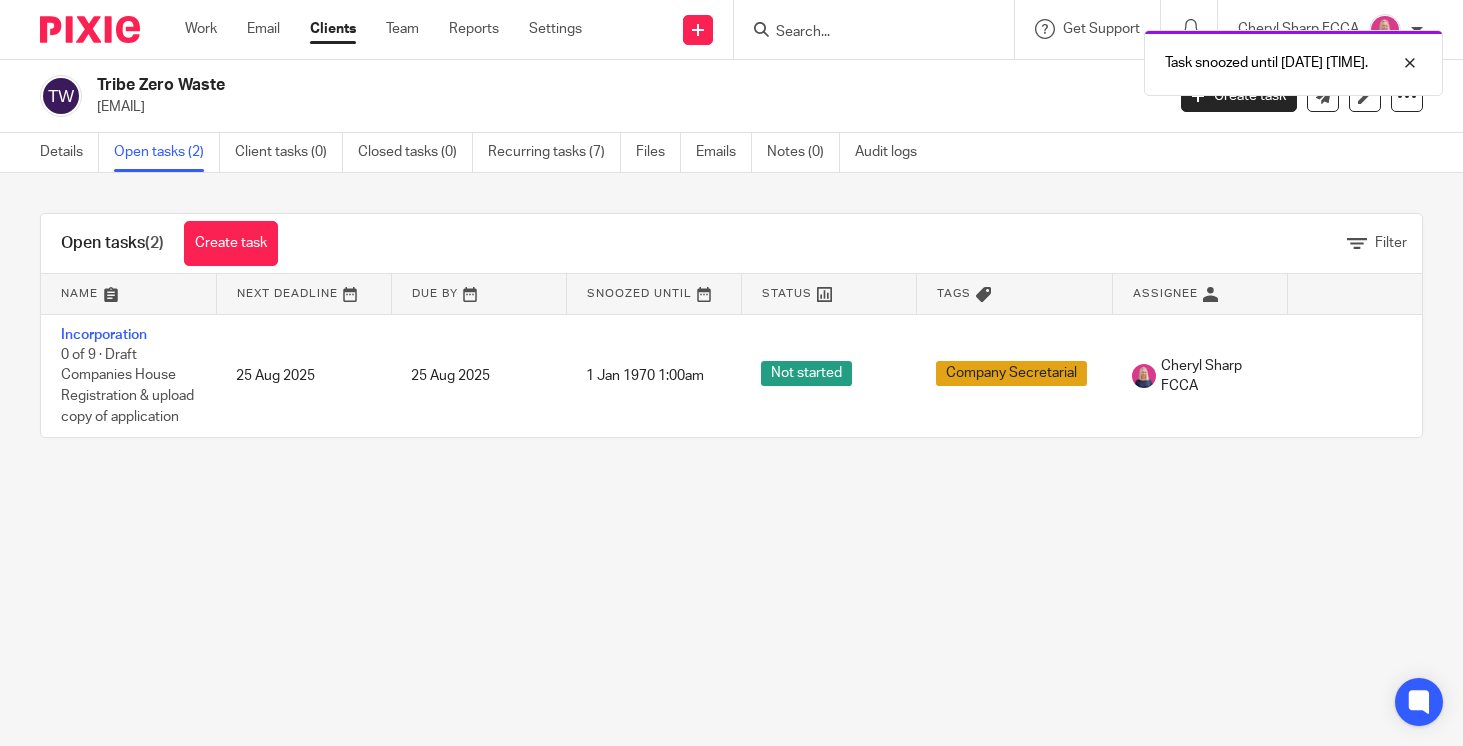 click at bounding box center (90, 29) 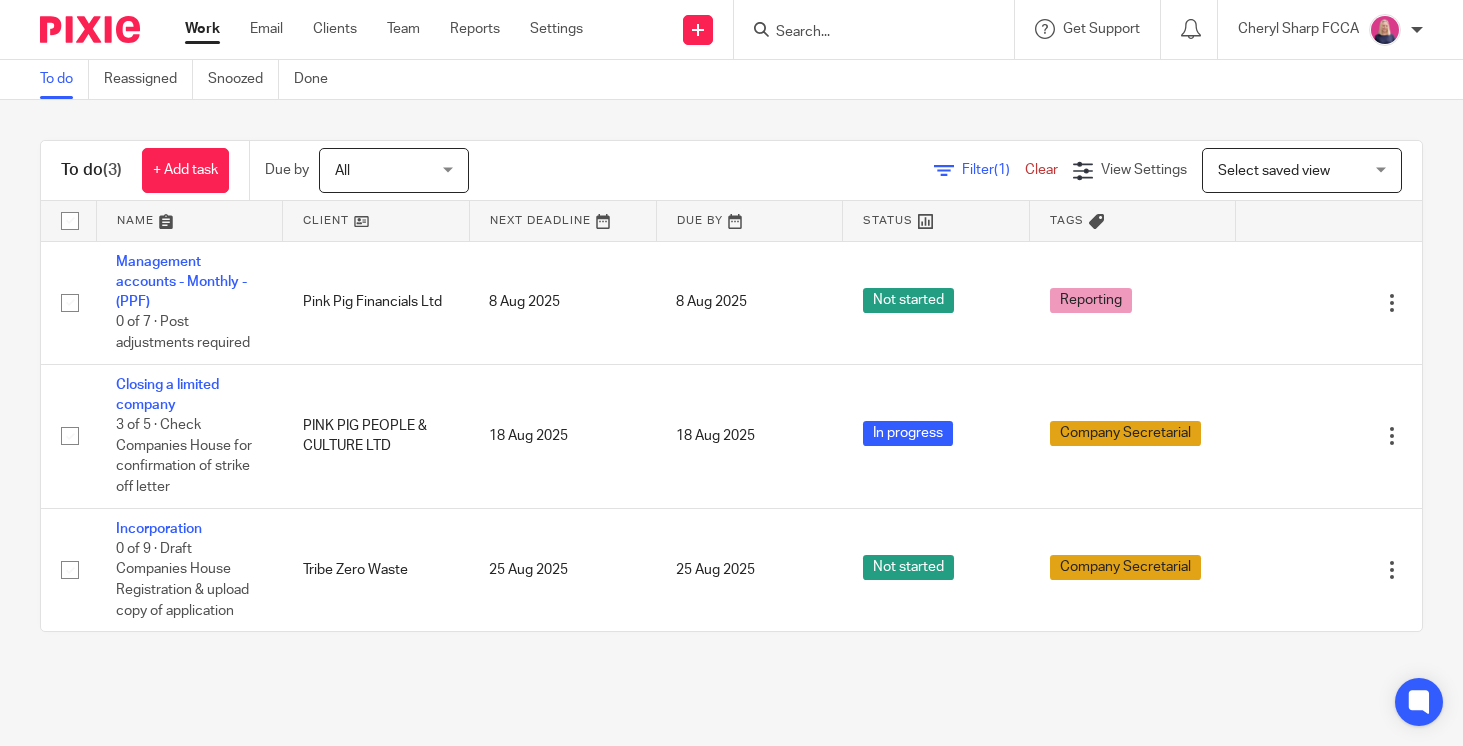 scroll, scrollTop: 0, scrollLeft: 0, axis: both 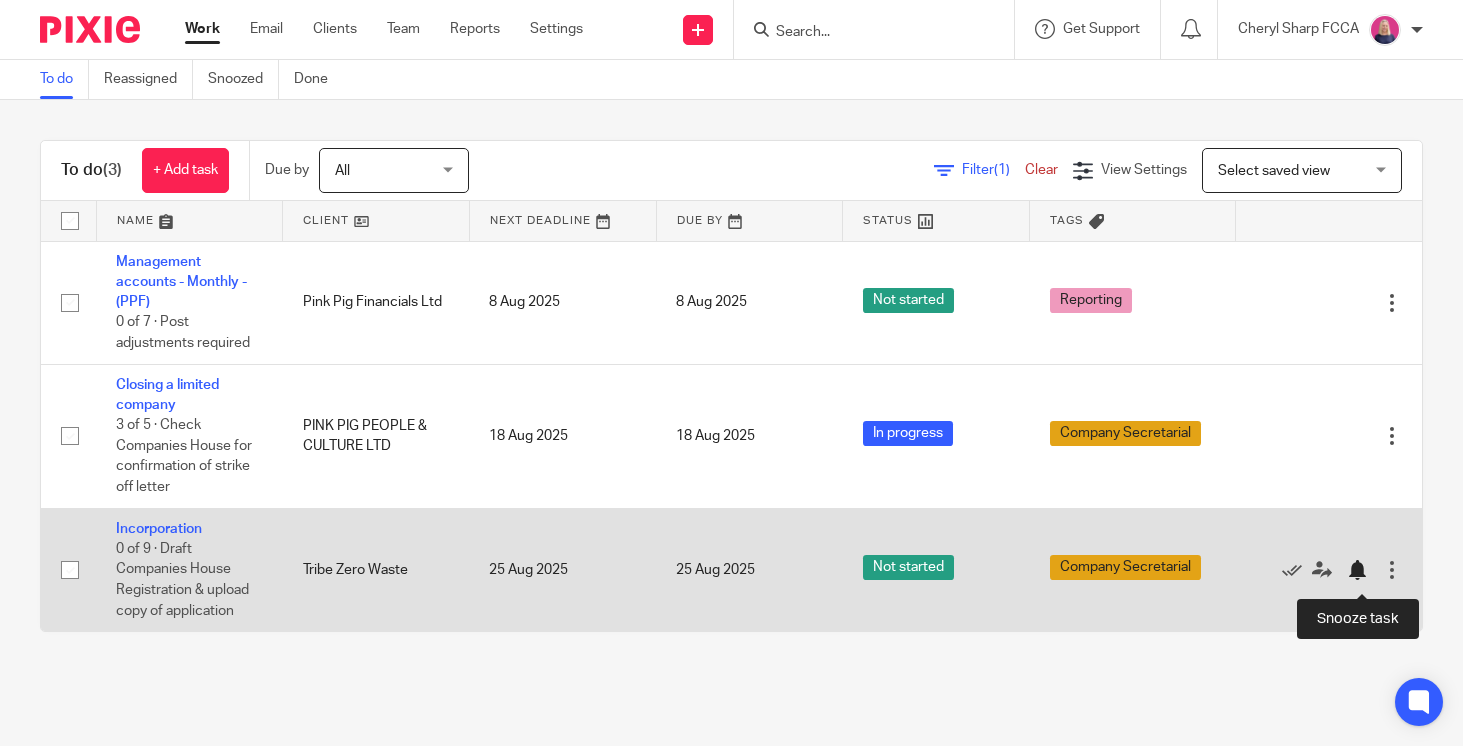 click at bounding box center [1357, 570] 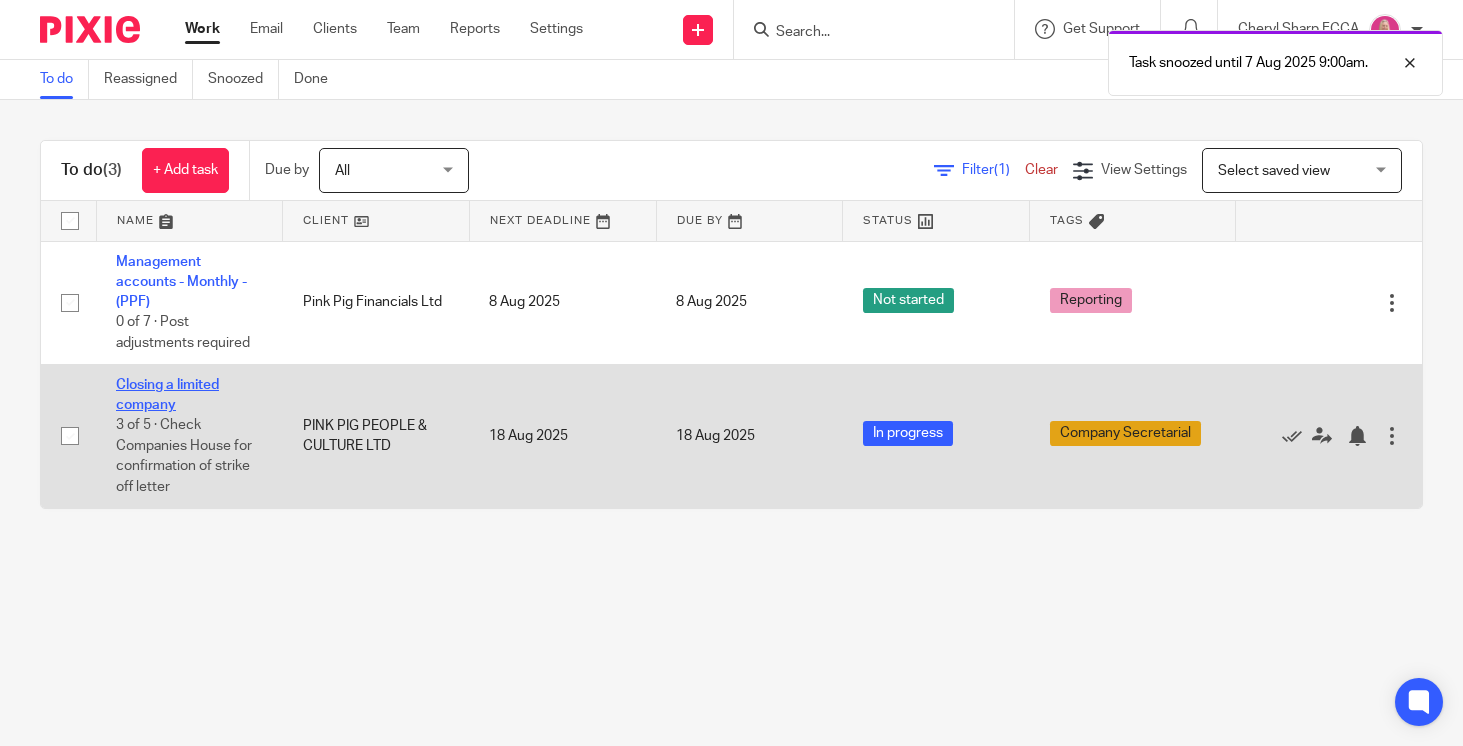 click on "Closing a limited company" at bounding box center (167, 395) 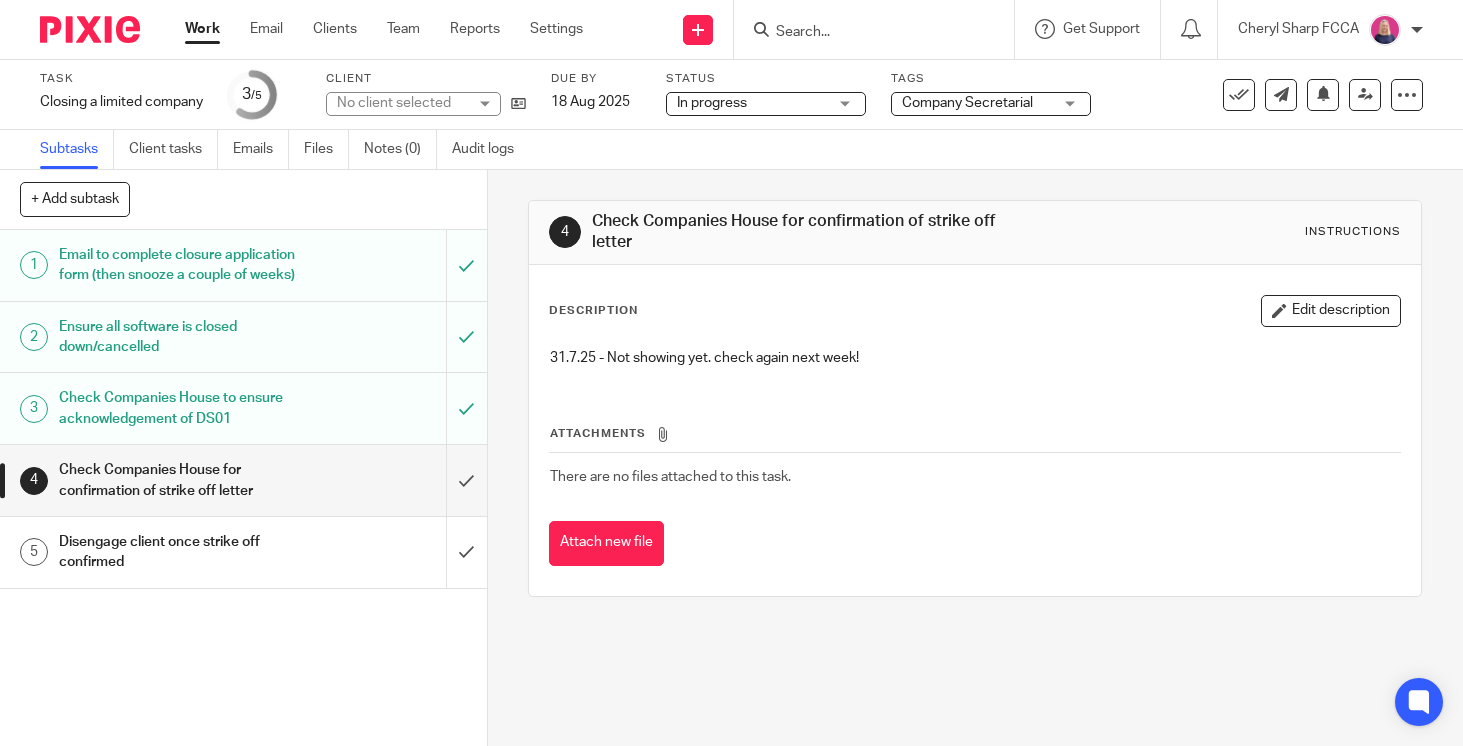scroll, scrollTop: 0, scrollLeft: 0, axis: both 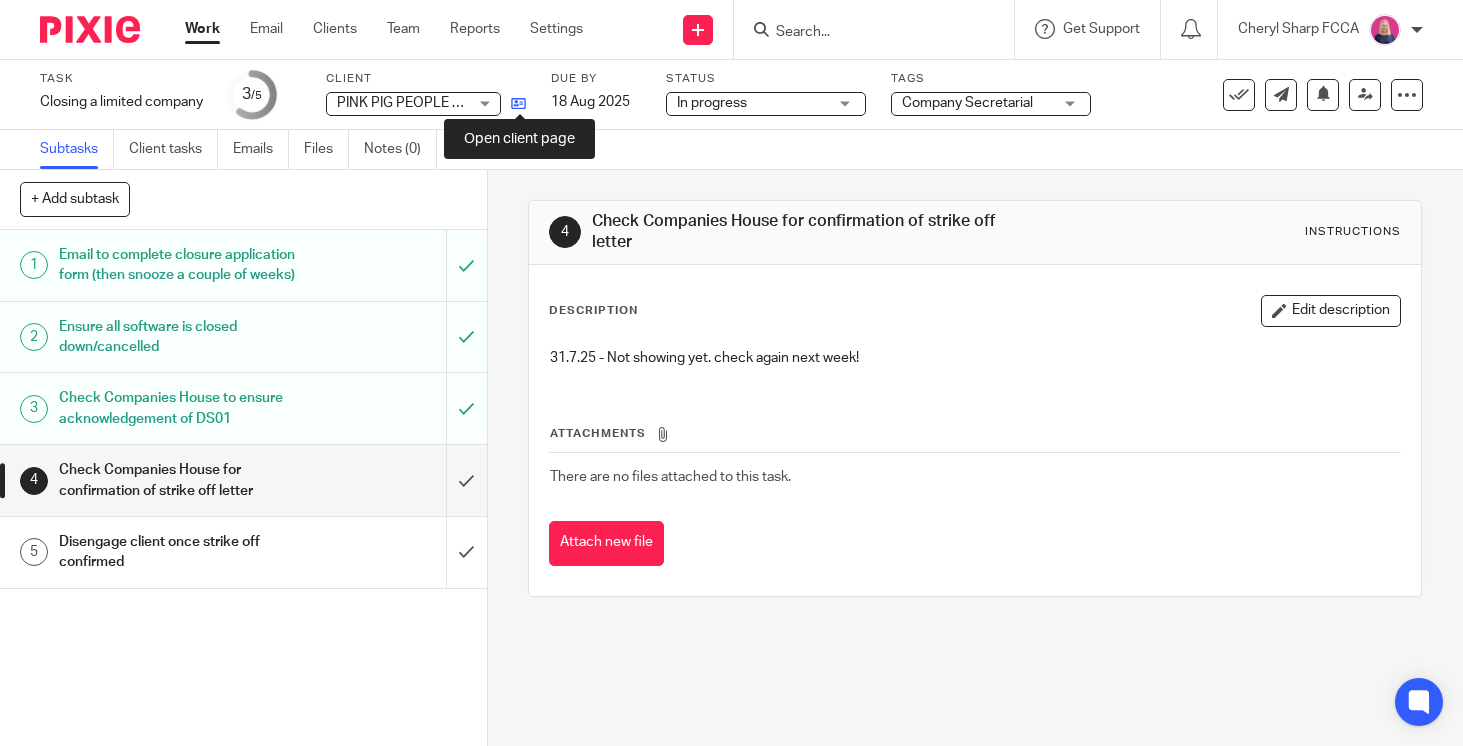 click at bounding box center (518, 103) 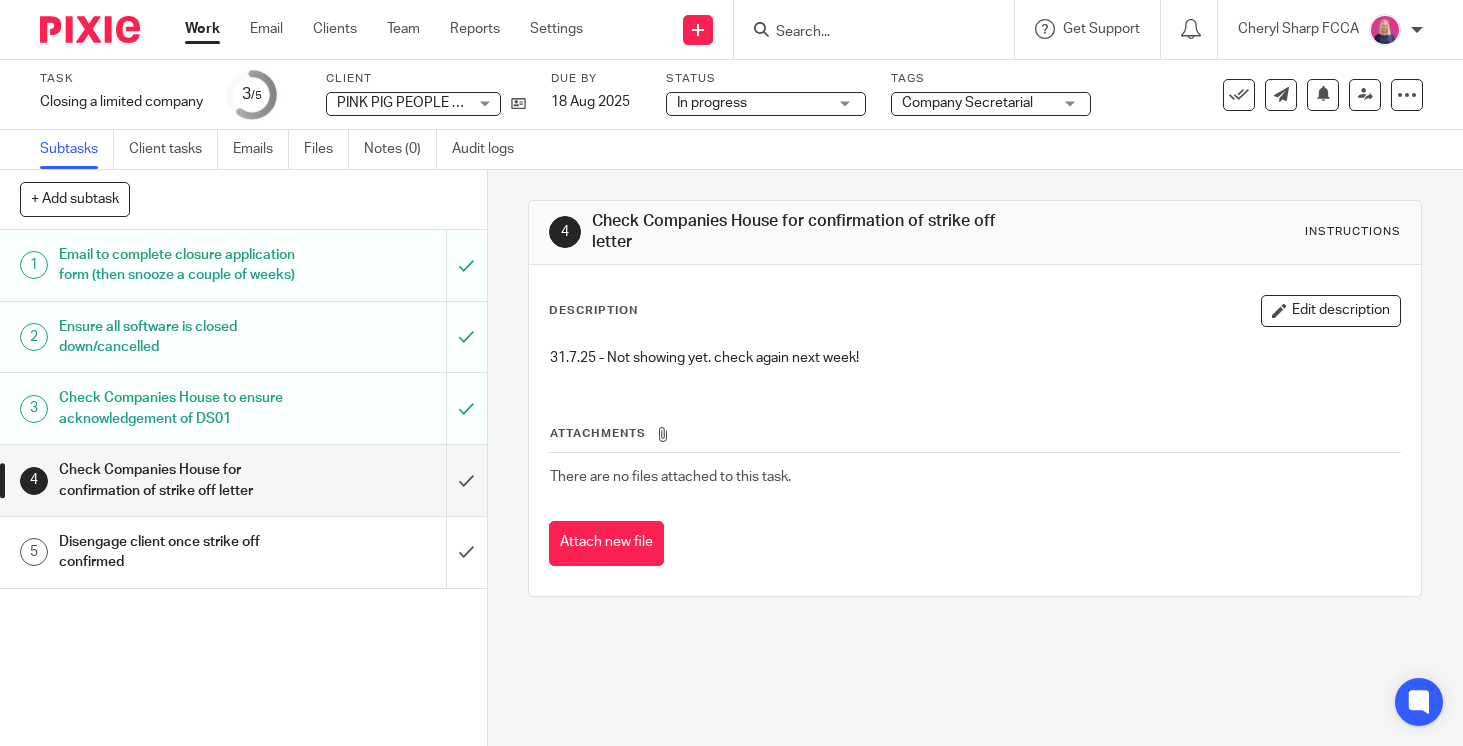 click at bounding box center [90, 29] 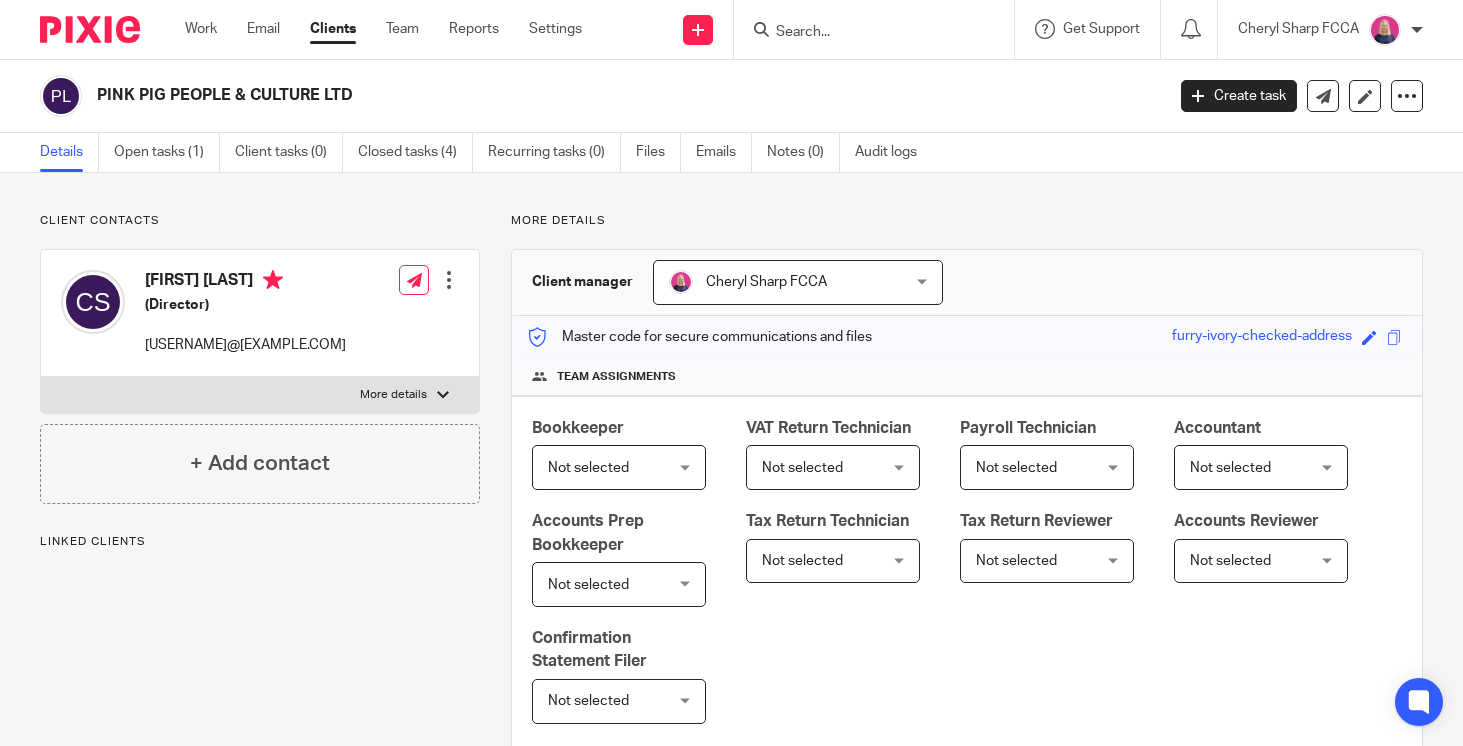 scroll, scrollTop: 0, scrollLeft: 0, axis: both 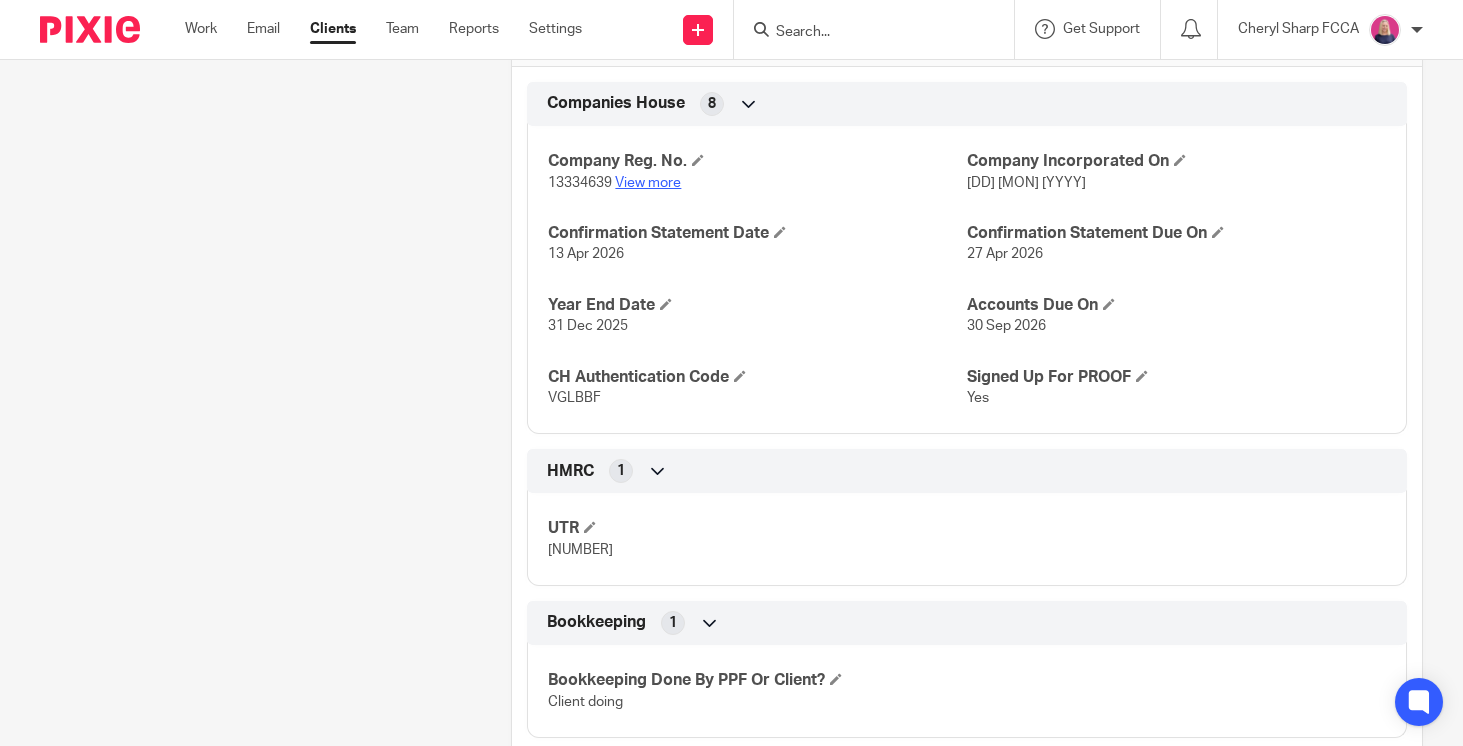 click on "View more" at bounding box center (648, 183) 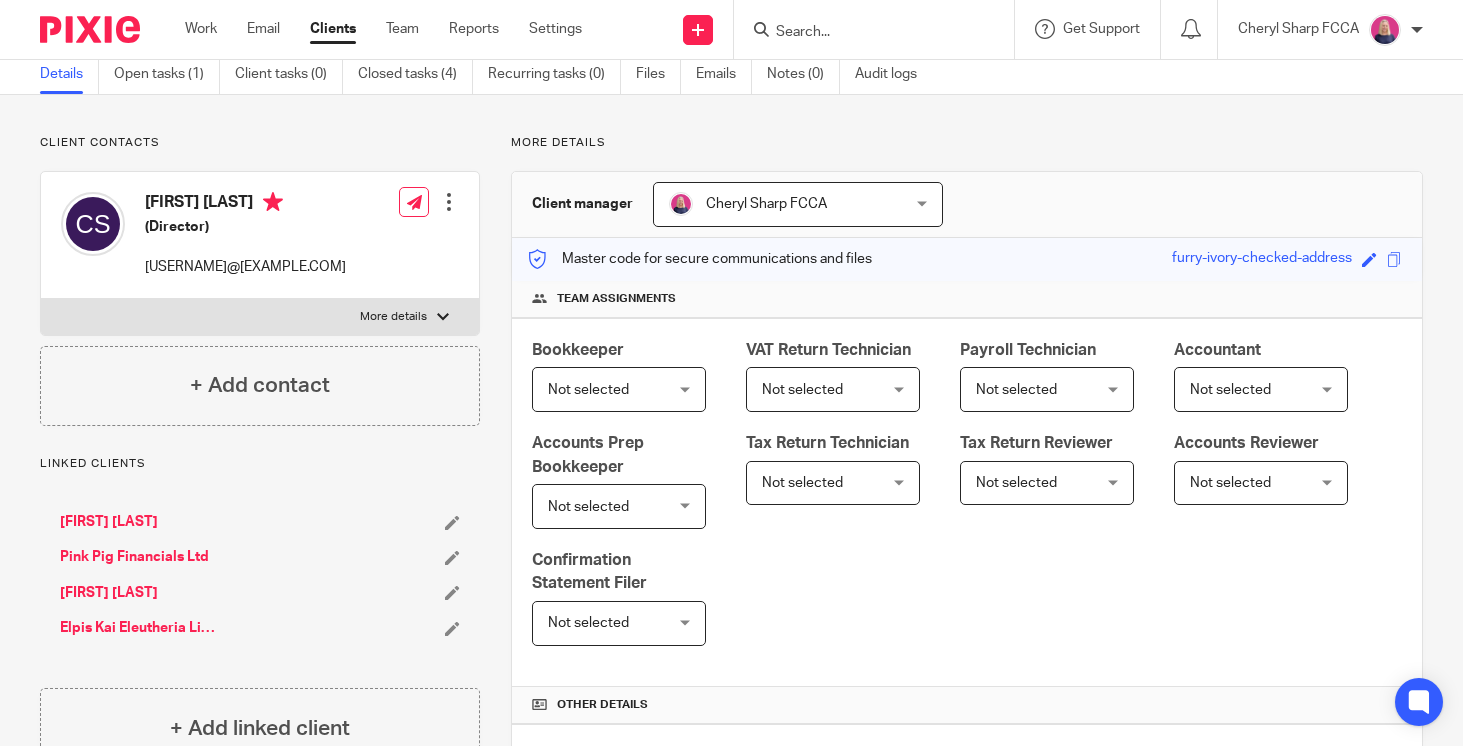 scroll, scrollTop: 0, scrollLeft: 0, axis: both 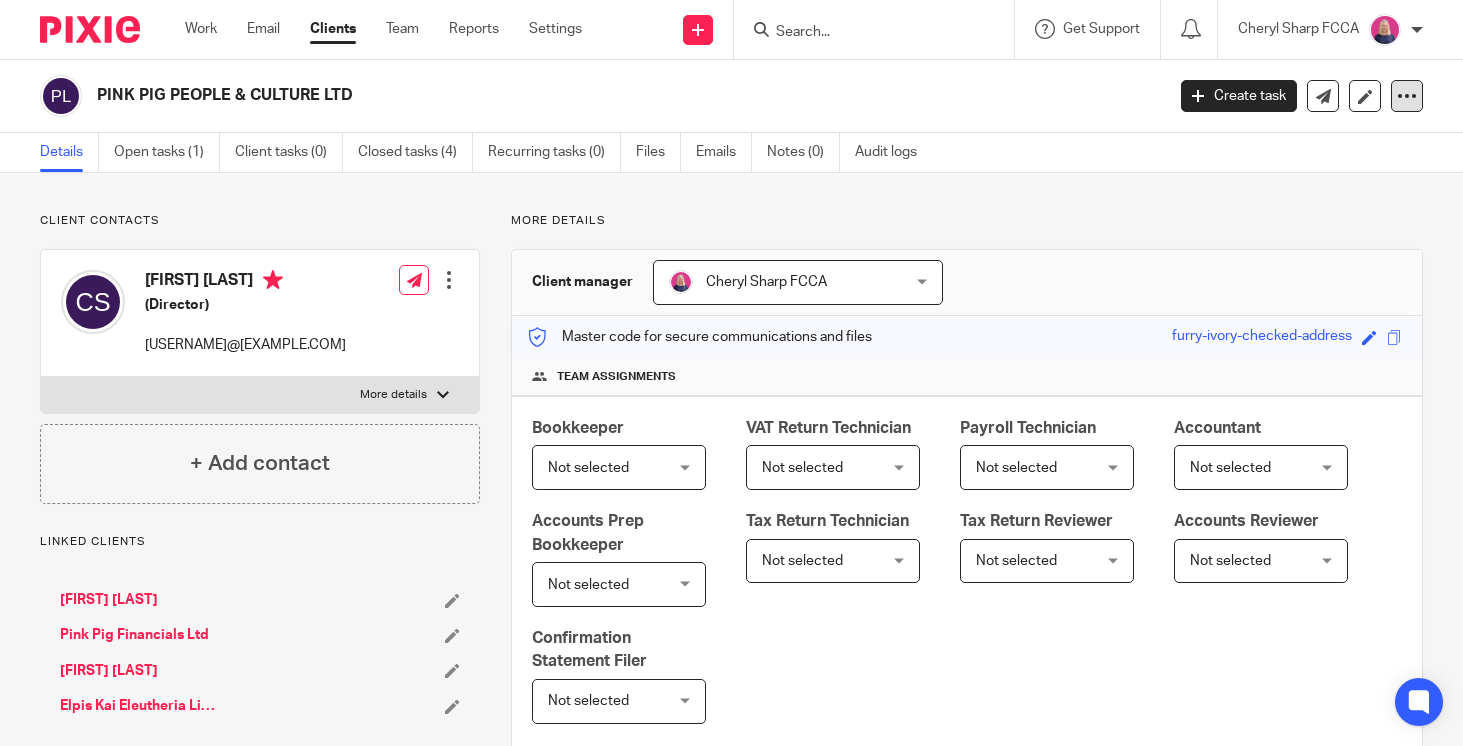 click at bounding box center [1407, 96] 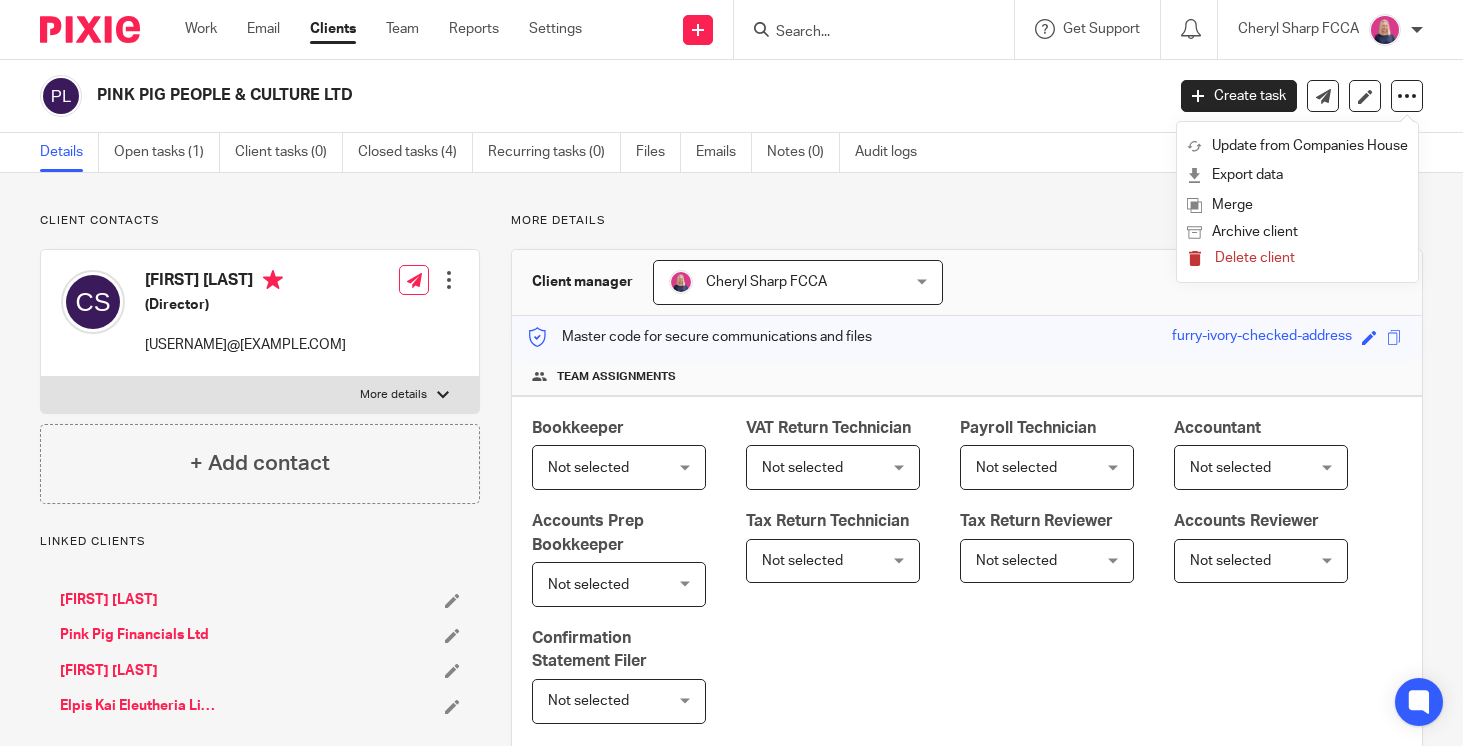 click on "Delete client" at bounding box center [1255, 258] 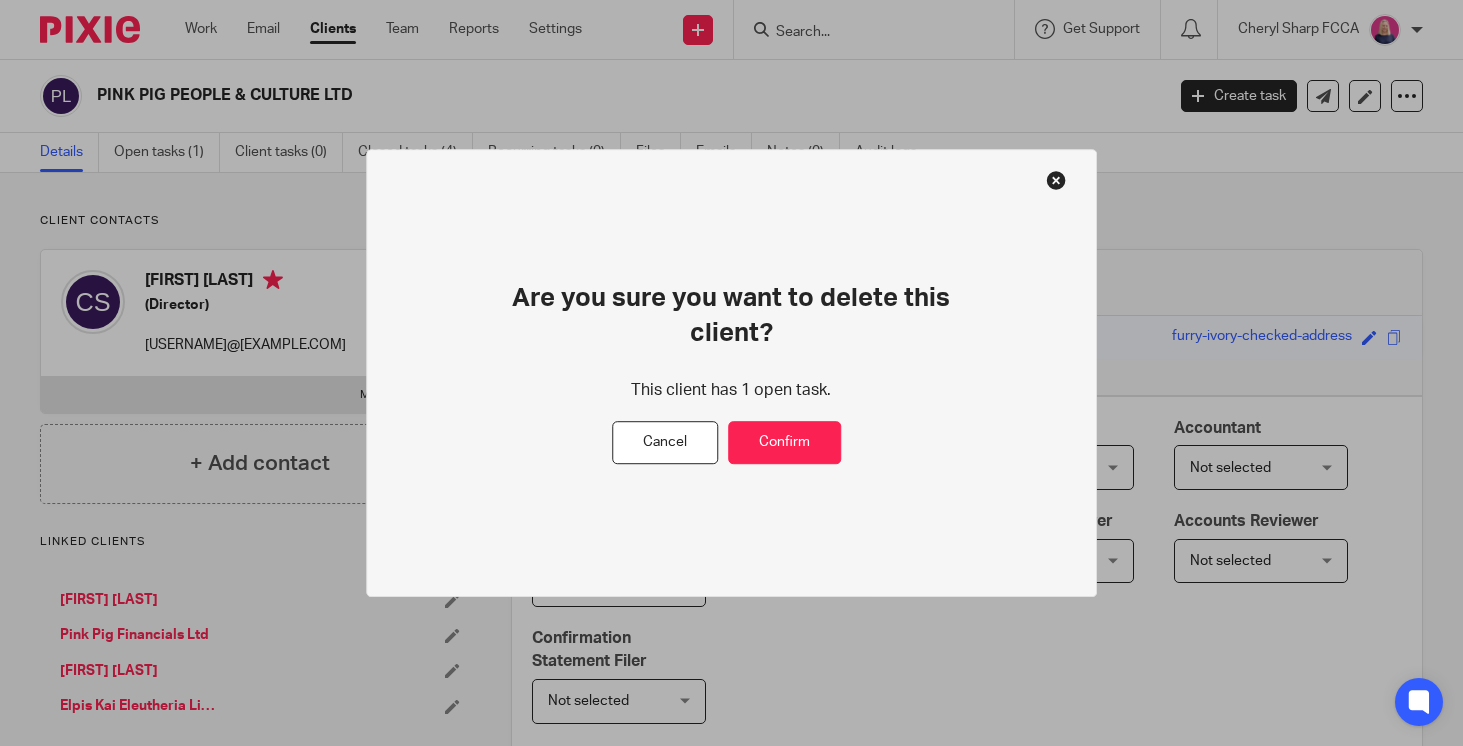 click at bounding box center (1056, 180) 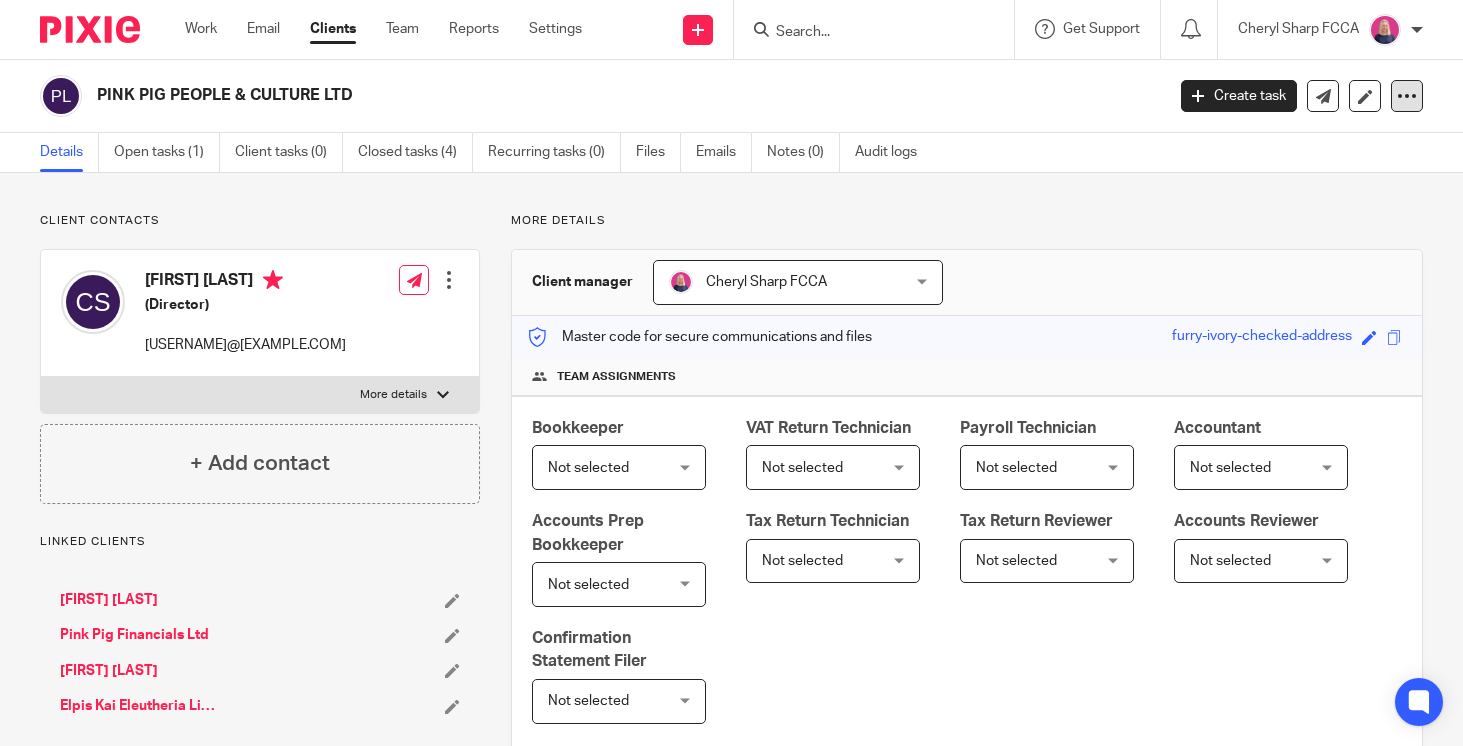 click at bounding box center (1407, 96) 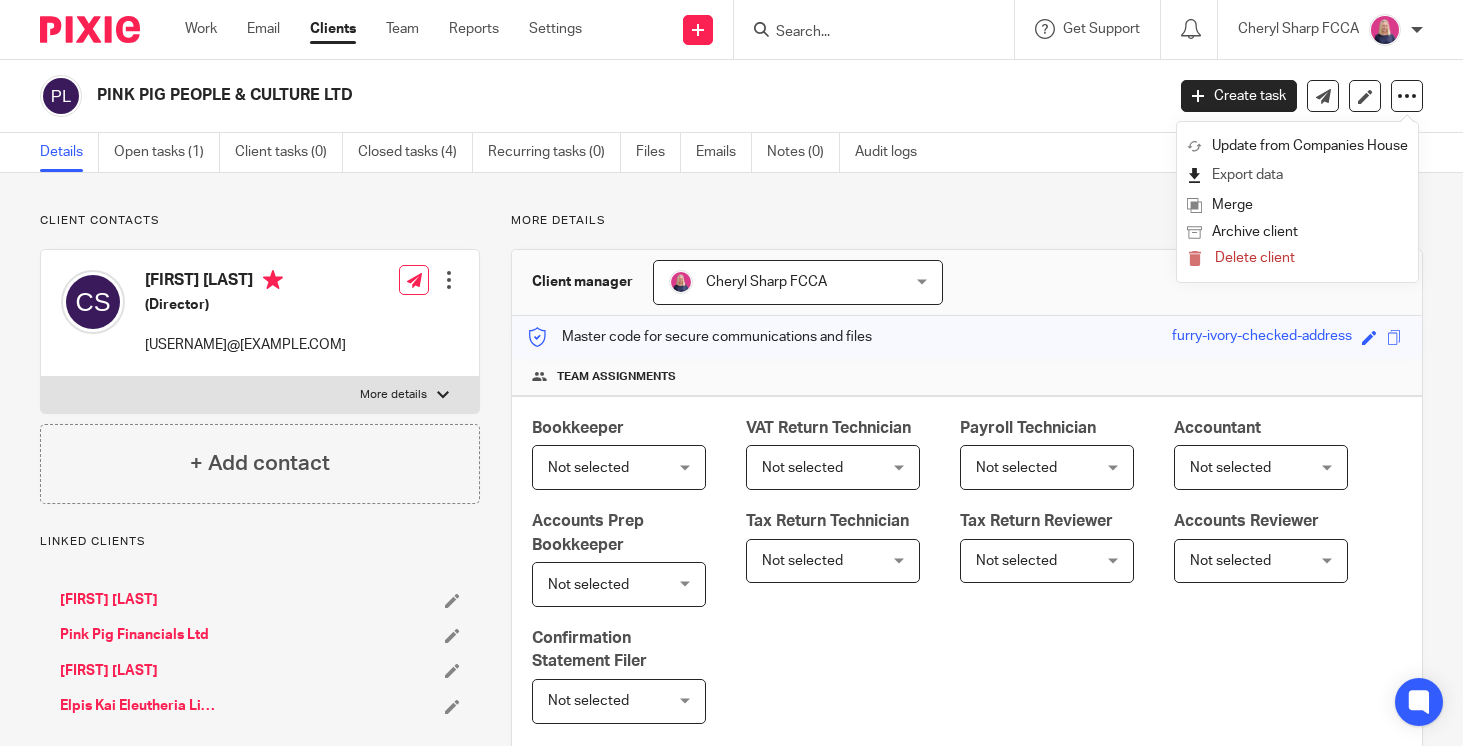 click on "Export data" at bounding box center [1297, 175] 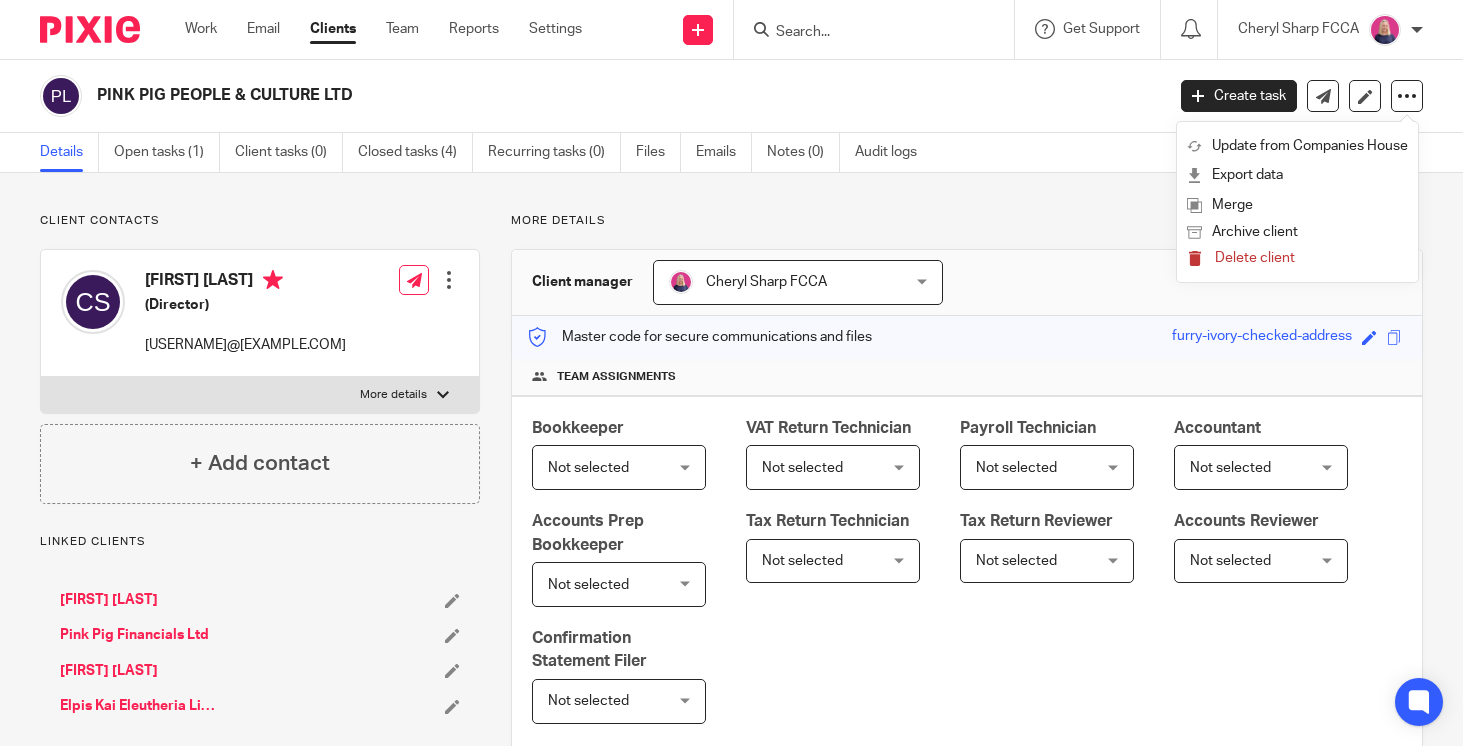 click on "Delete client" at bounding box center [1255, 258] 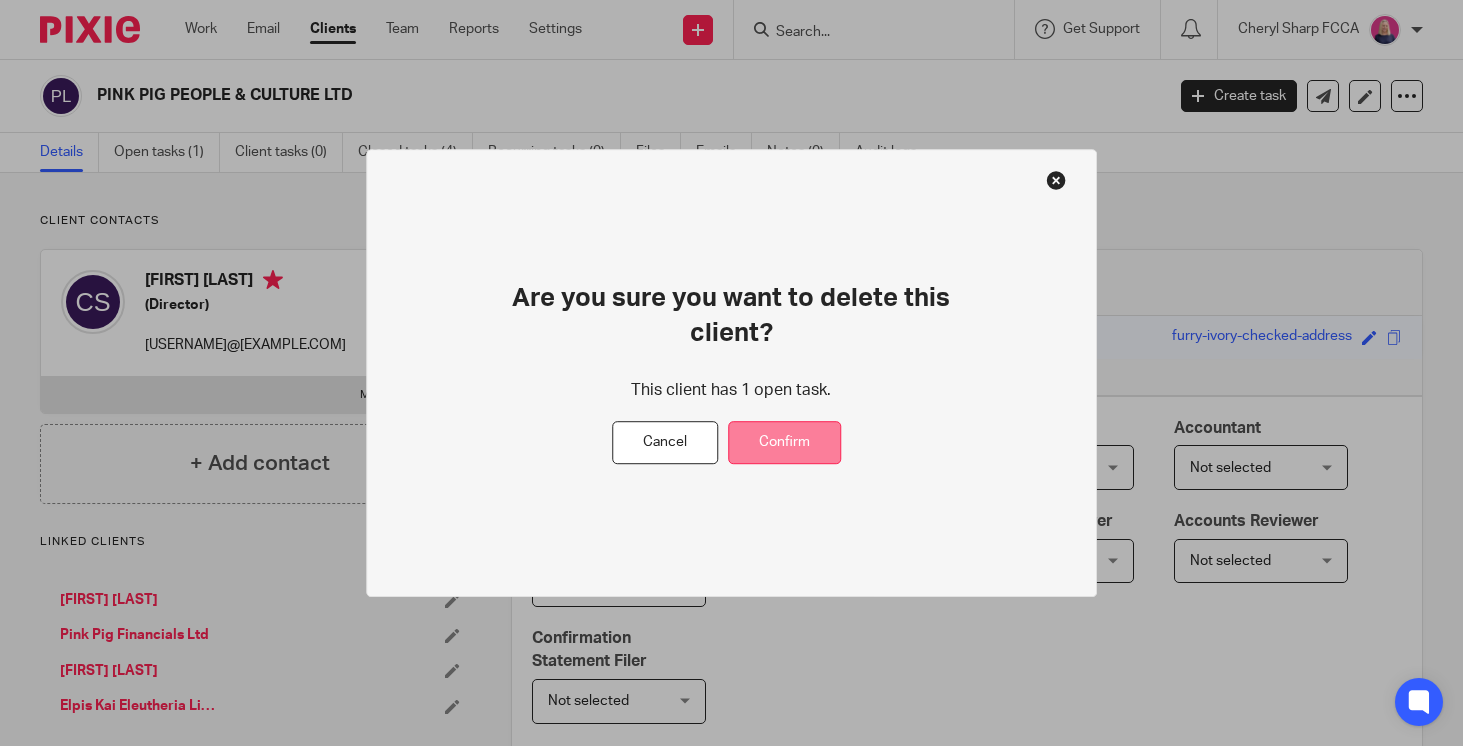 click on "Confirm" at bounding box center [784, 443] 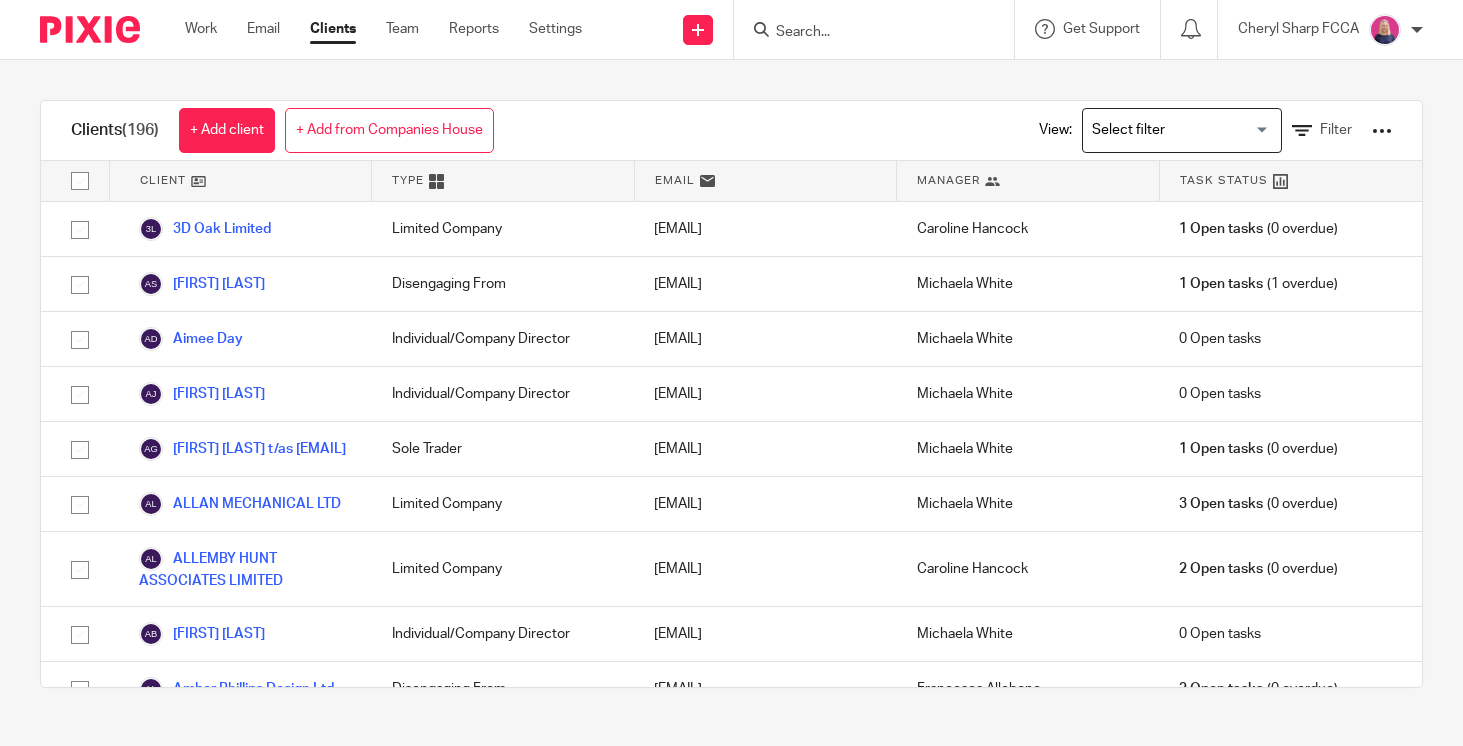 scroll, scrollTop: 0, scrollLeft: 0, axis: both 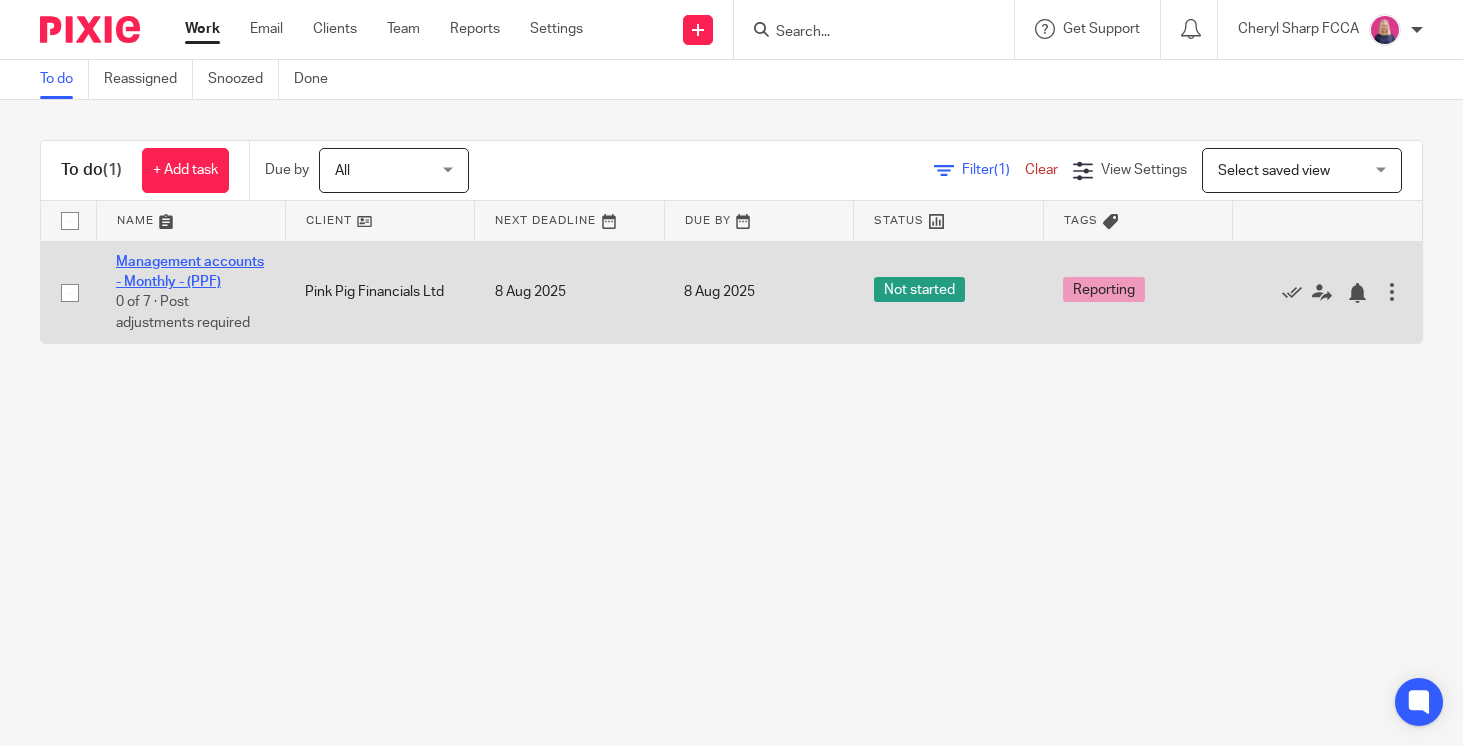 click on "Management accounts - Monthly - (PPF)" at bounding box center (190, 272) 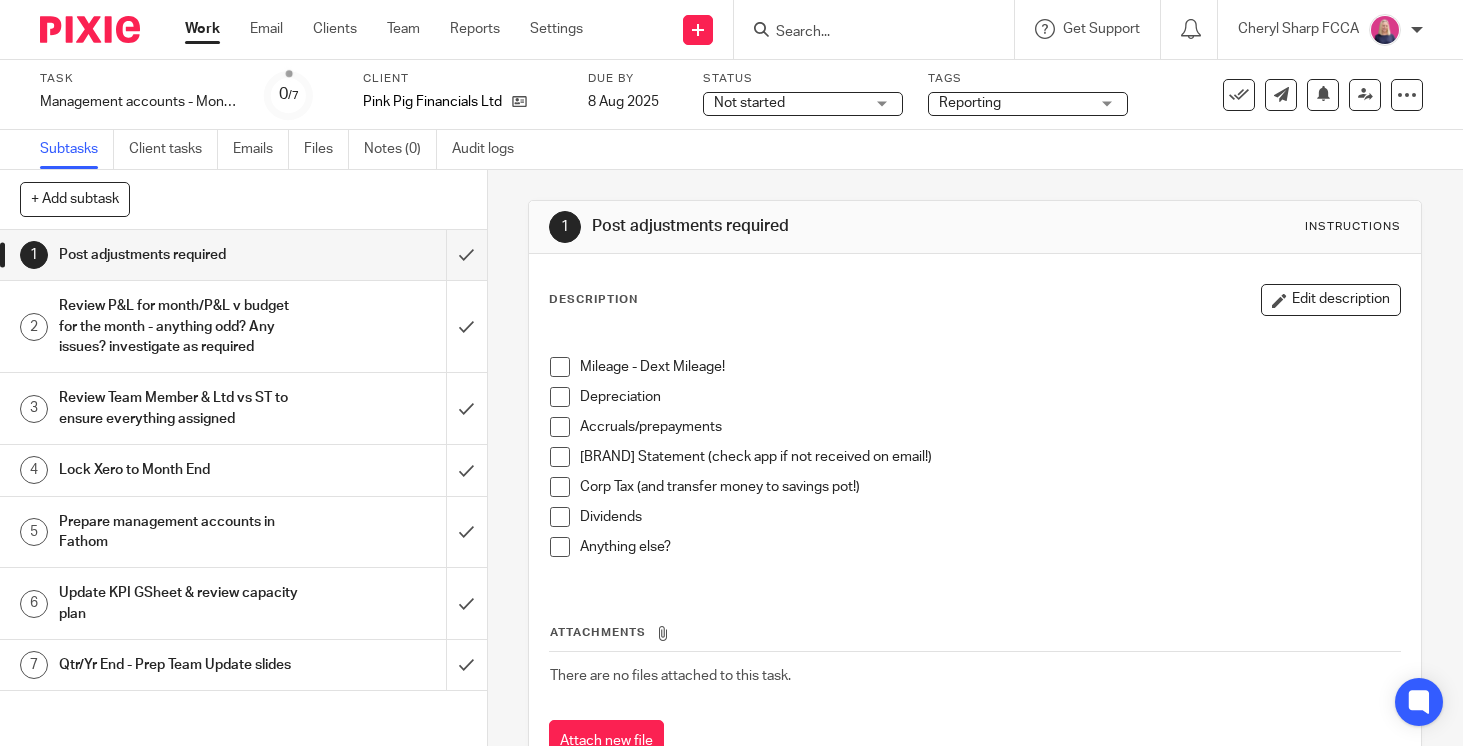 scroll, scrollTop: 0, scrollLeft: 0, axis: both 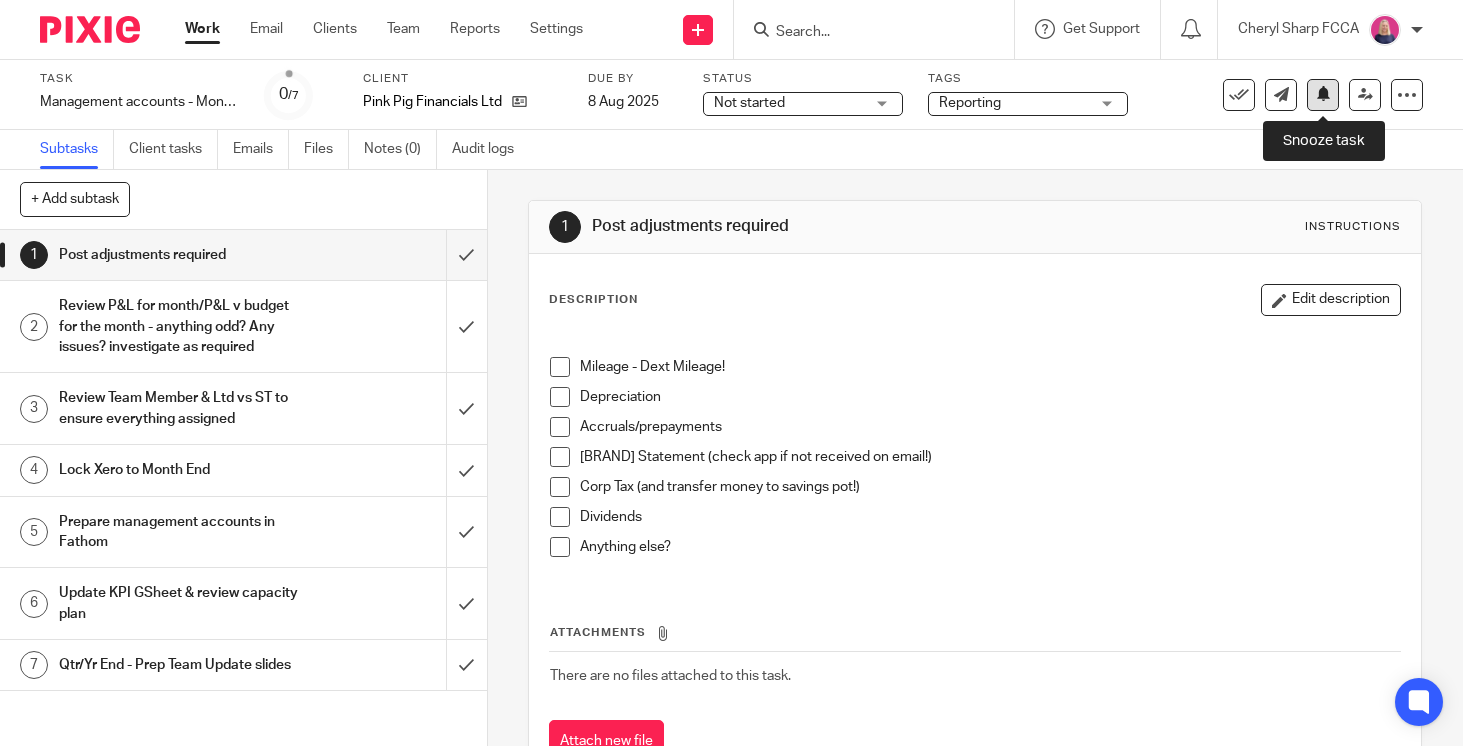 click at bounding box center (1323, 95) 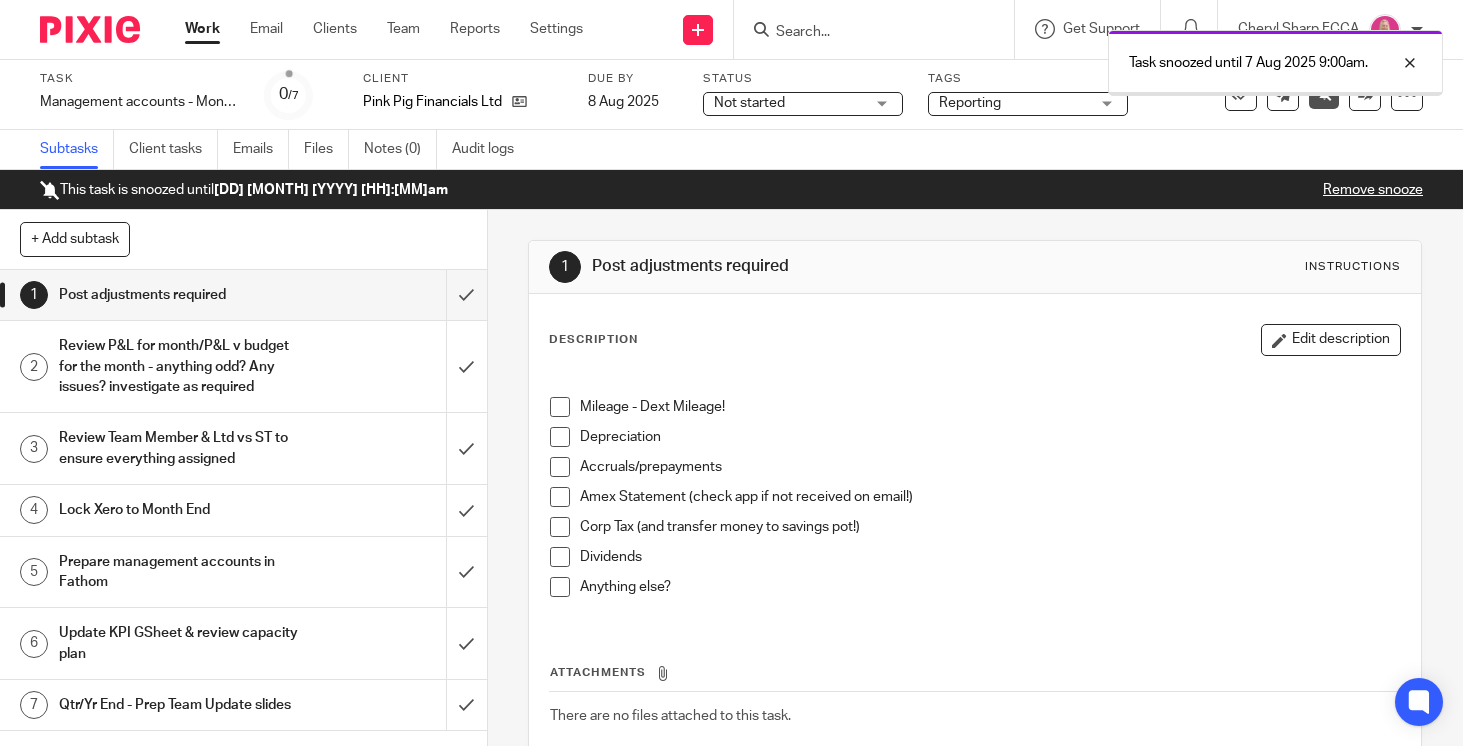 scroll, scrollTop: 0, scrollLeft: 0, axis: both 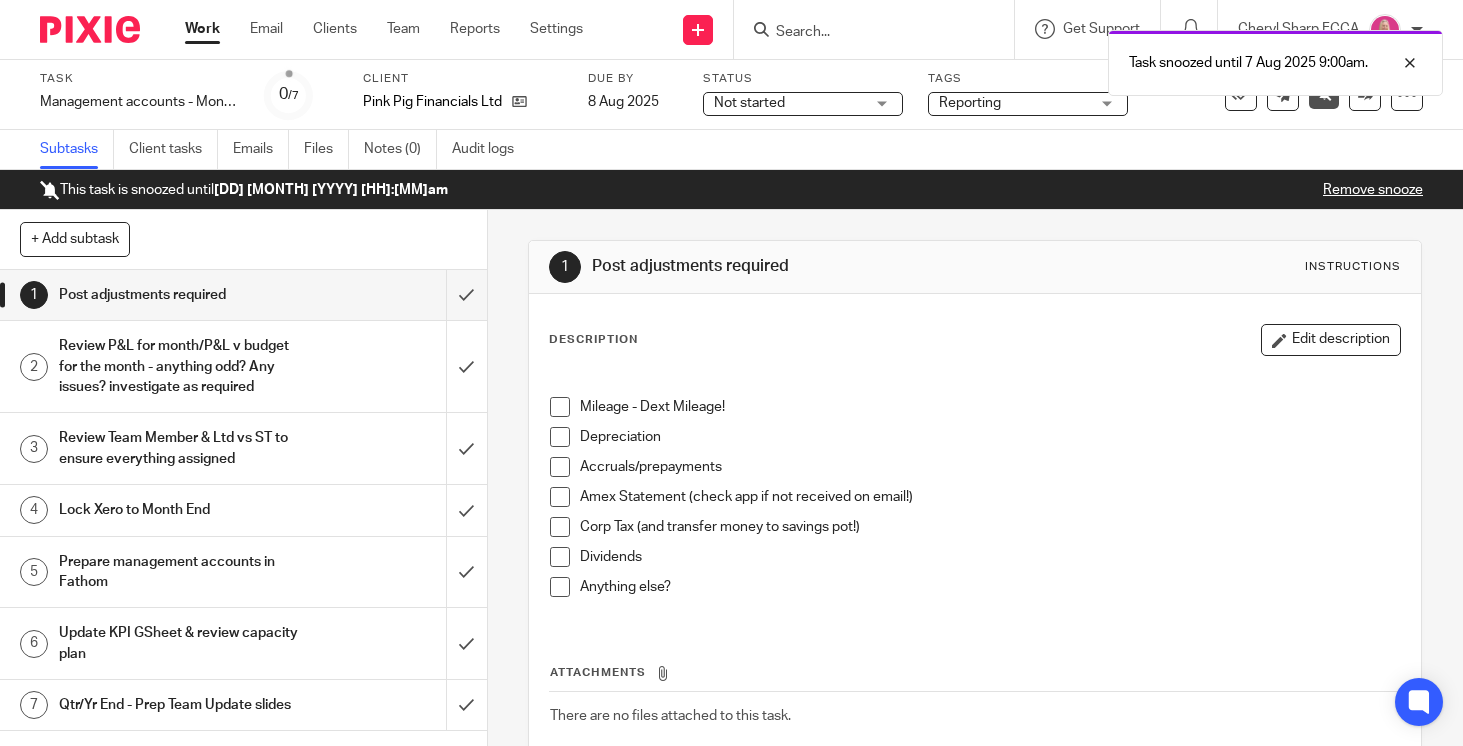 click at bounding box center [90, 29] 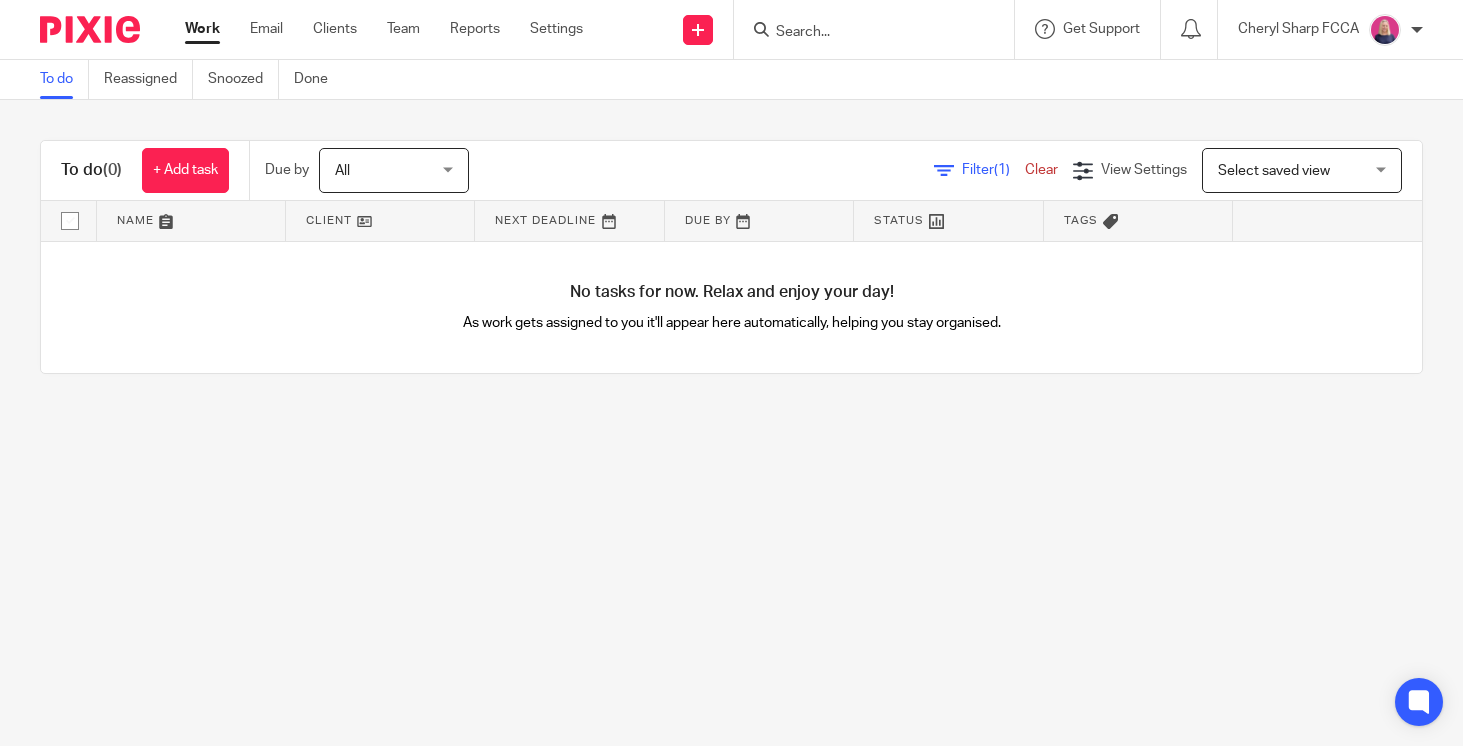 scroll, scrollTop: 0, scrollLeft: 0, axis: both 